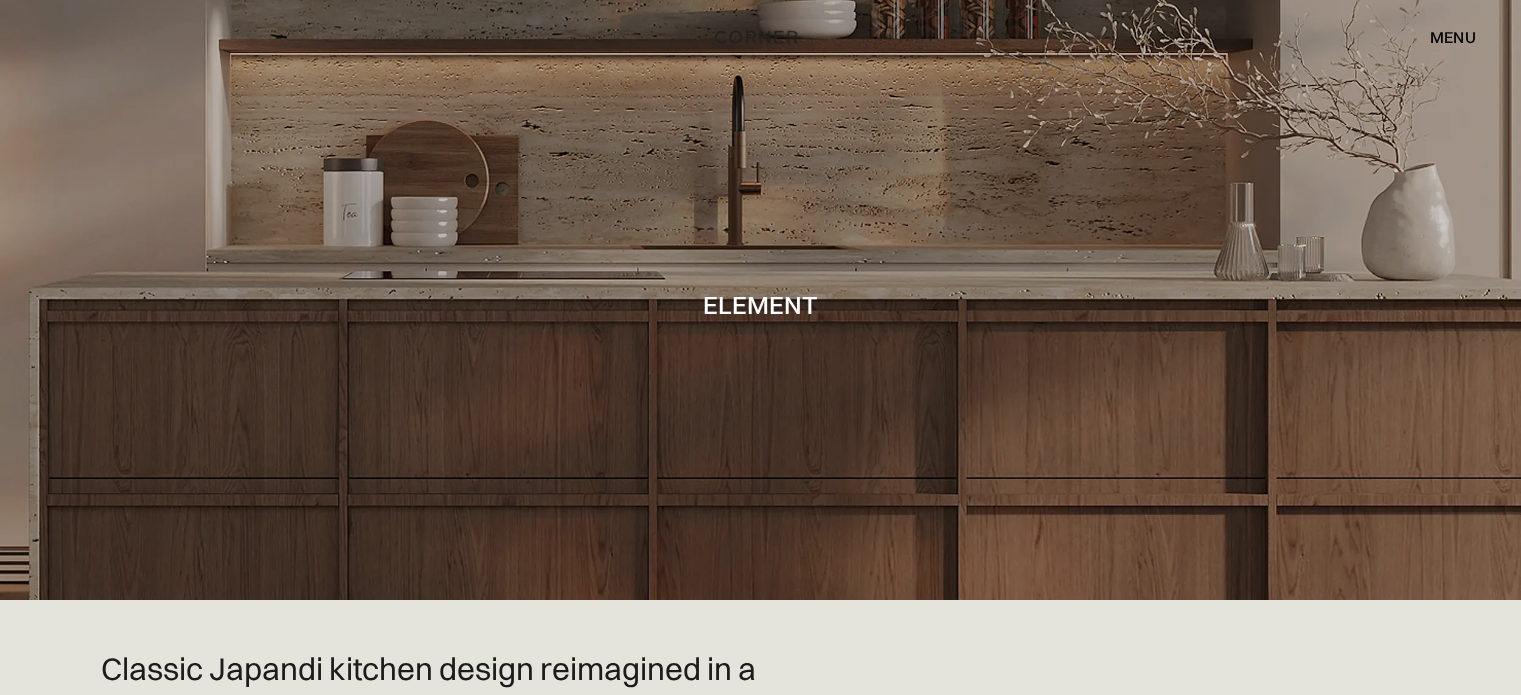 scroll, scrollTop: 0, scrollLeft: 0, axis: both 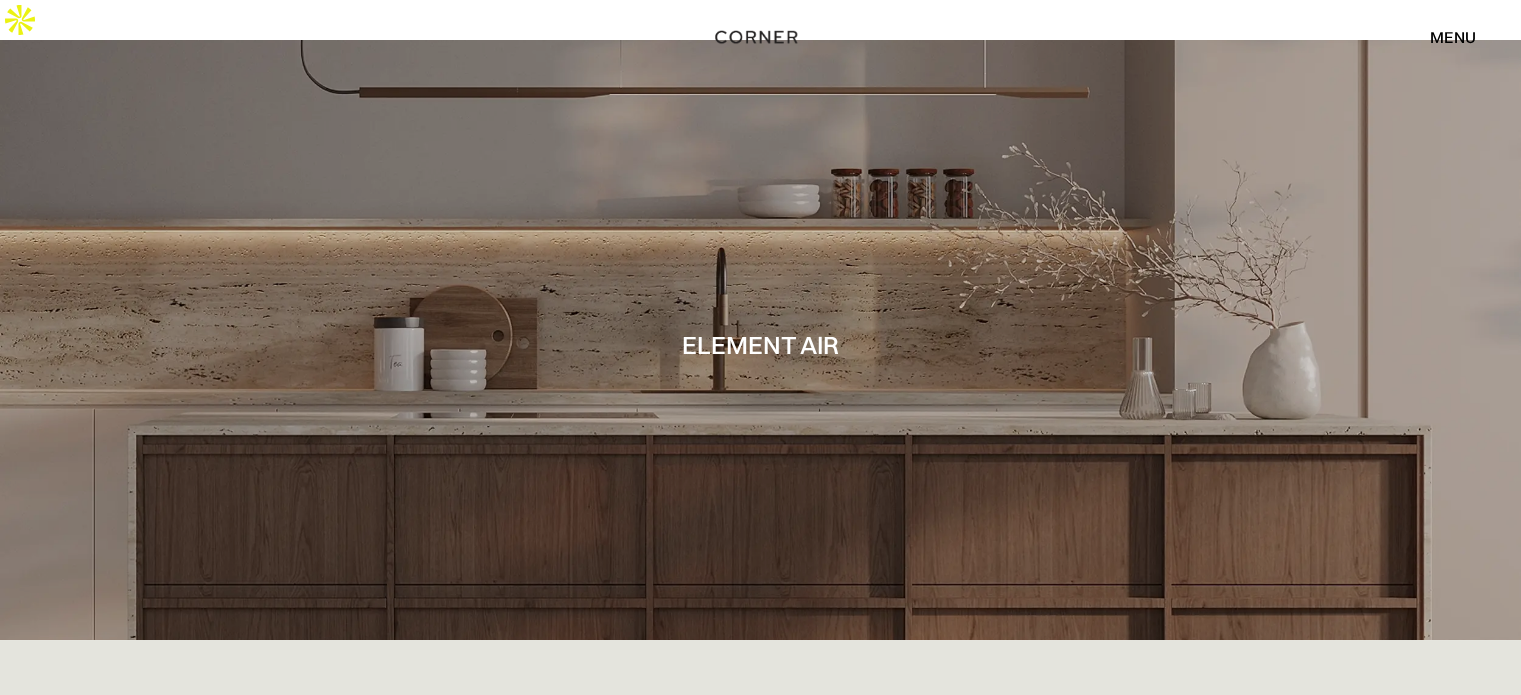 click on "menu" at bounding box center (1453, 37) 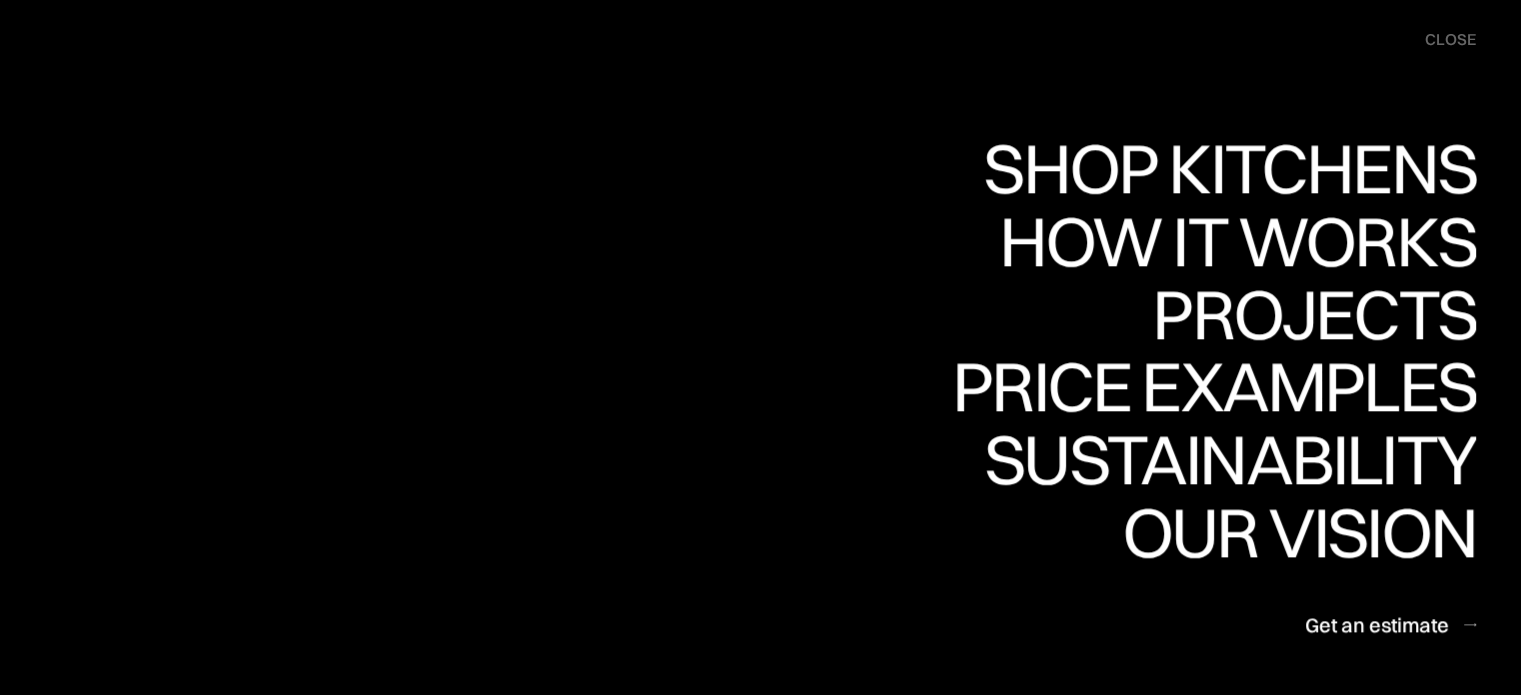 drag, startPoint x: 1000, startPoint y: 115, endPoint x: 1011, endPoint y: 114, distance: 11.045361 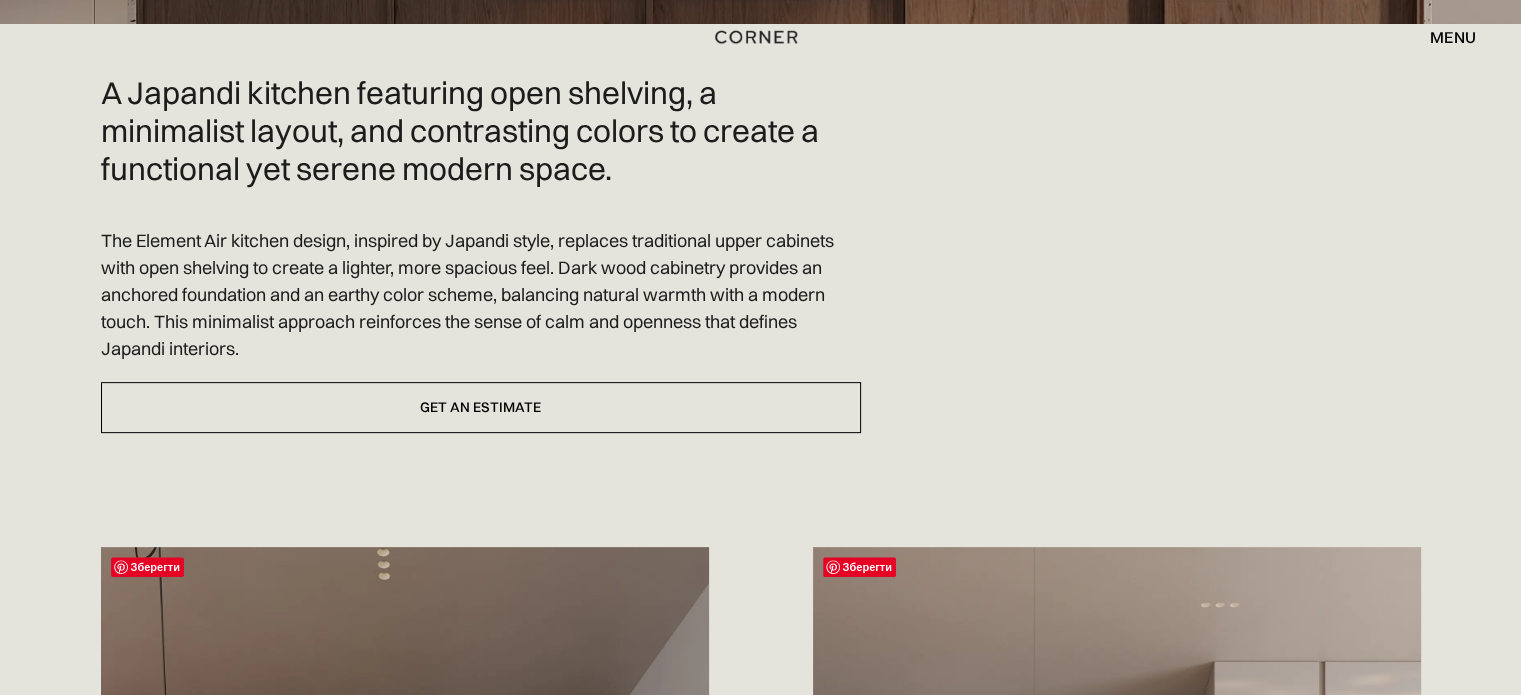 scroll, scrollTop: 700, scrollLeft: 0, axis: vertical 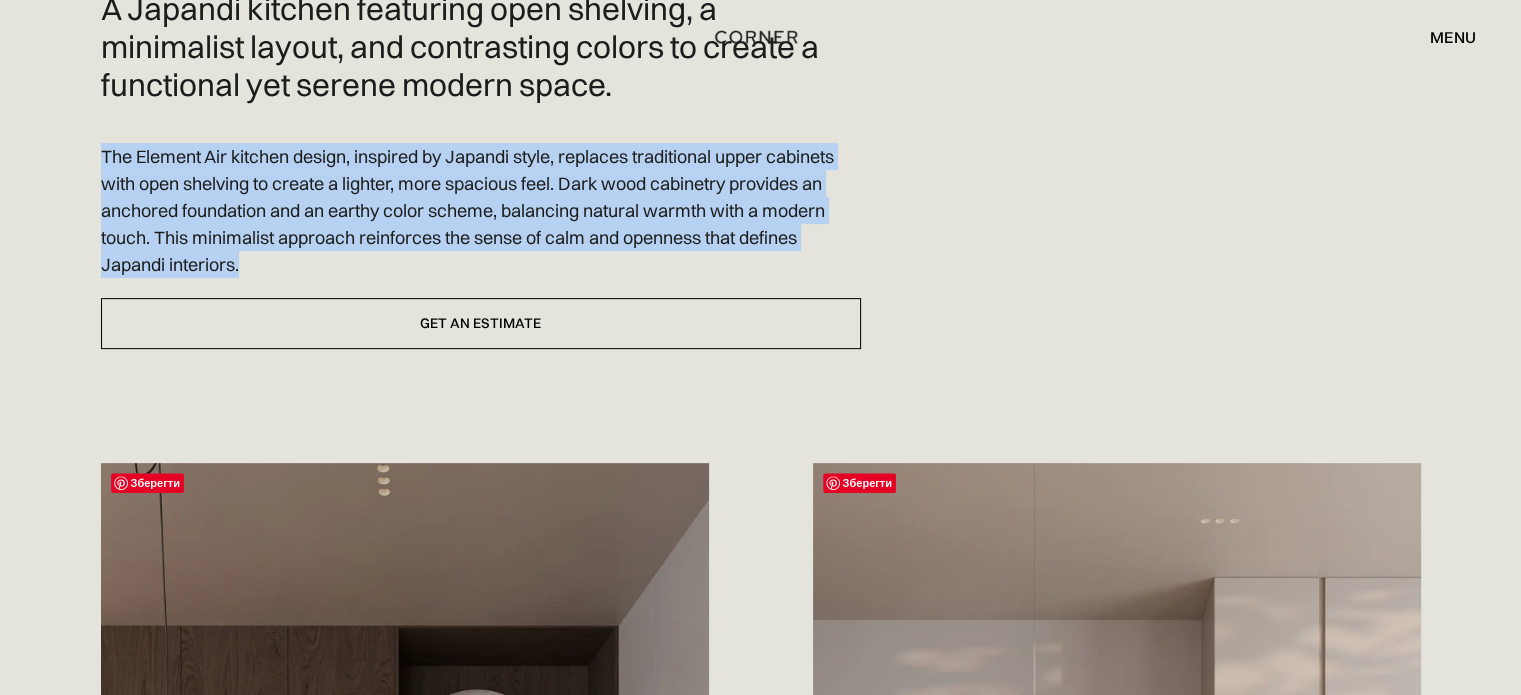 drag, startPoint x: 305, startPoint y: 216, endPoint x: 48, endPoint y: 118, distance: 275.0509 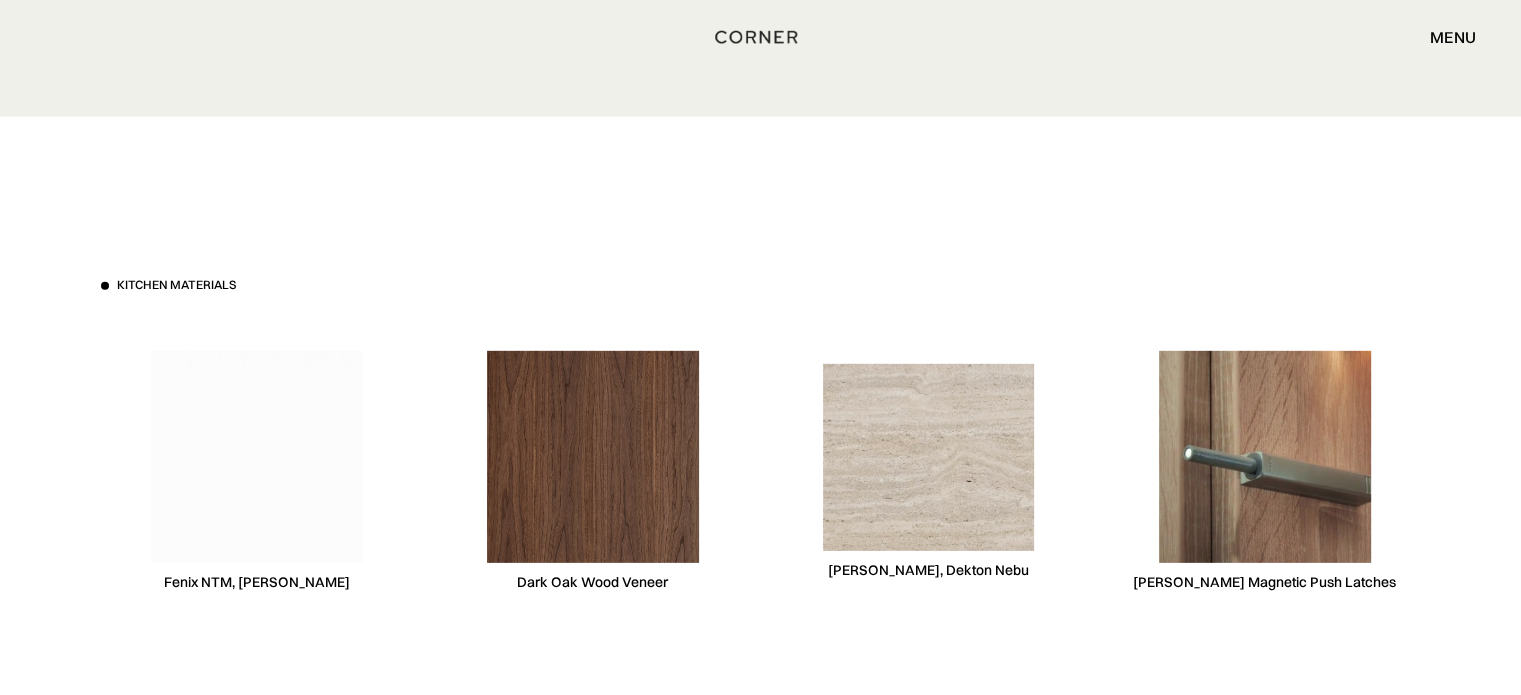scroll, scrollTop: 6100, scrollLeft: 0, axis: vertical 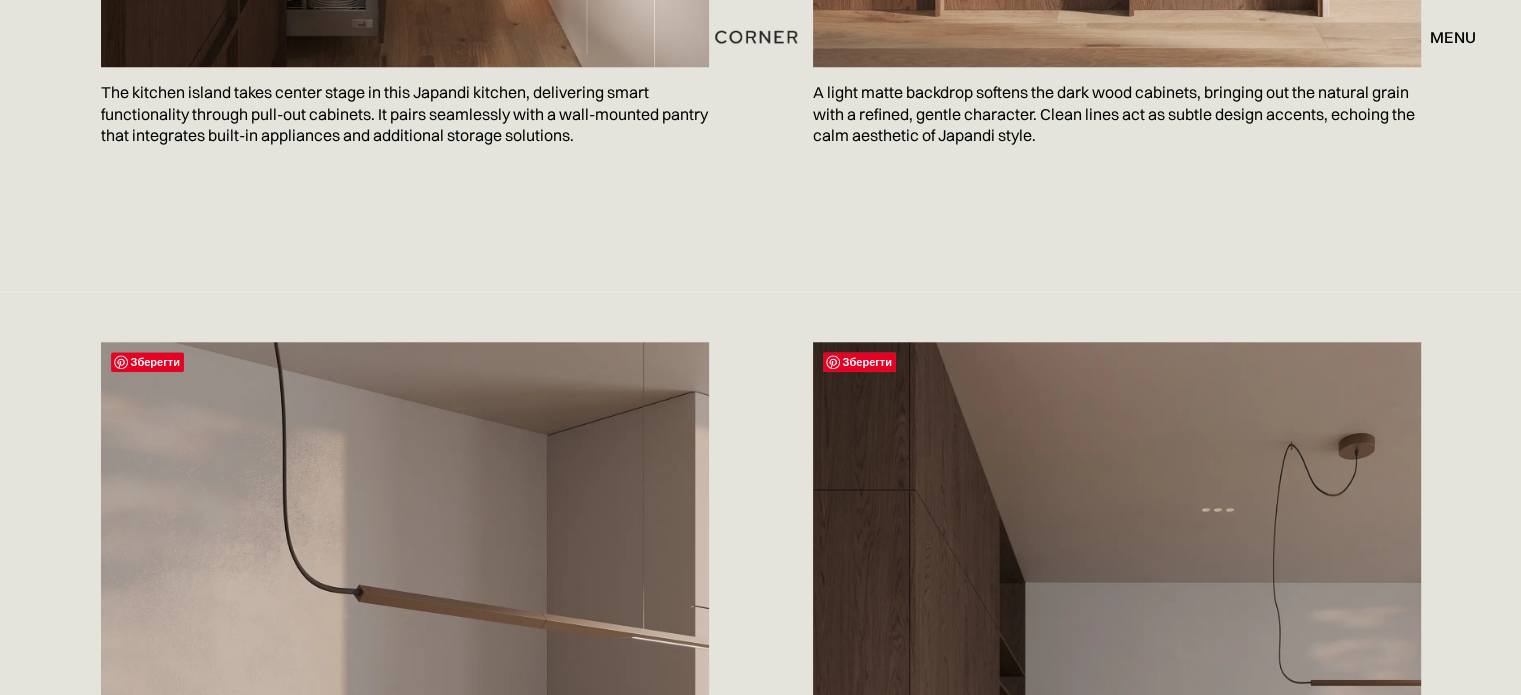 click on "Shop Kitchens Shop Kitchens How it works How it works Projects Projects Price examples Price examples Sustainability Sustainability Our vision Our vision Get an estimate menu close 0 Subtotal Pay with browser. Continue to Checkout No items found. Product is not available in this quantity." at bounding box center [760, 37] 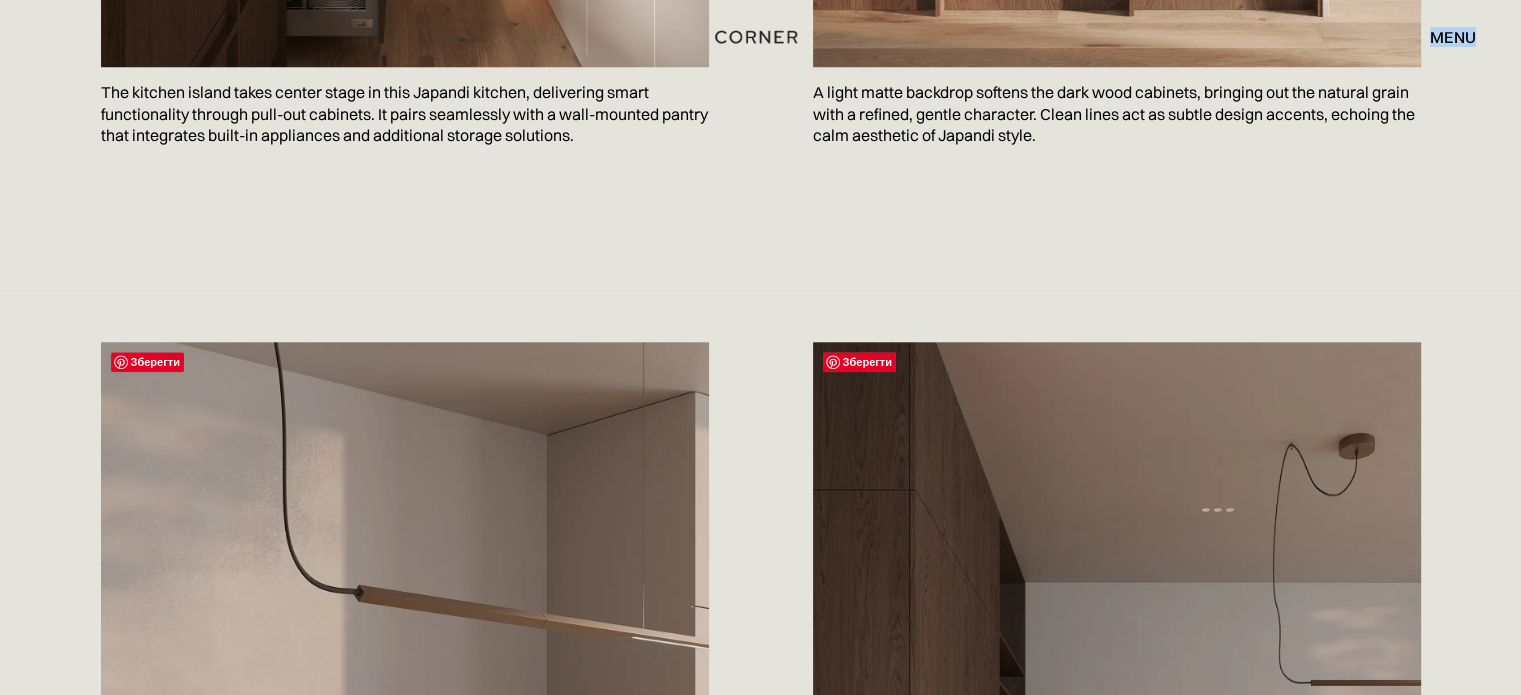 click on "Shop Kitchens Shop Kitchens How it works How it works Projects Projects Price examples Price examples Sustainability Sustainability Our vision Our vision Get an estimate menu close 0 Subtotal Pay with browser. Continue to Checkout No items found. Product is not available in this quantity." at bounding box center (760, 37) 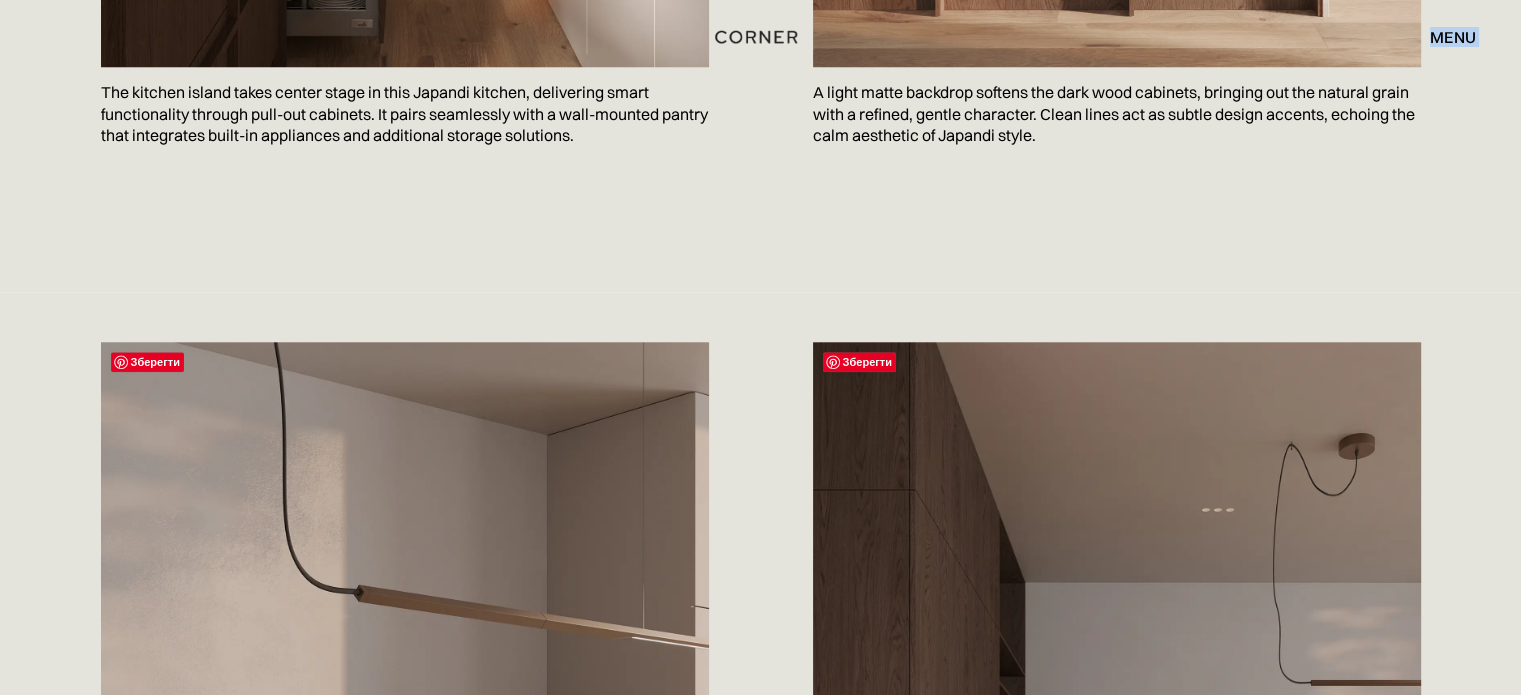 click on "Shop Kitchens Shop Kitchens How it works How it works Projects Projects Price examples Price examples Sustainability Sustainability Our vision Our vision Get an estimate menu close 0 Subtotal Pay with browser. Continue to Checkout No items found. Product is not available in this quantity." at bounding box center (760, 37) 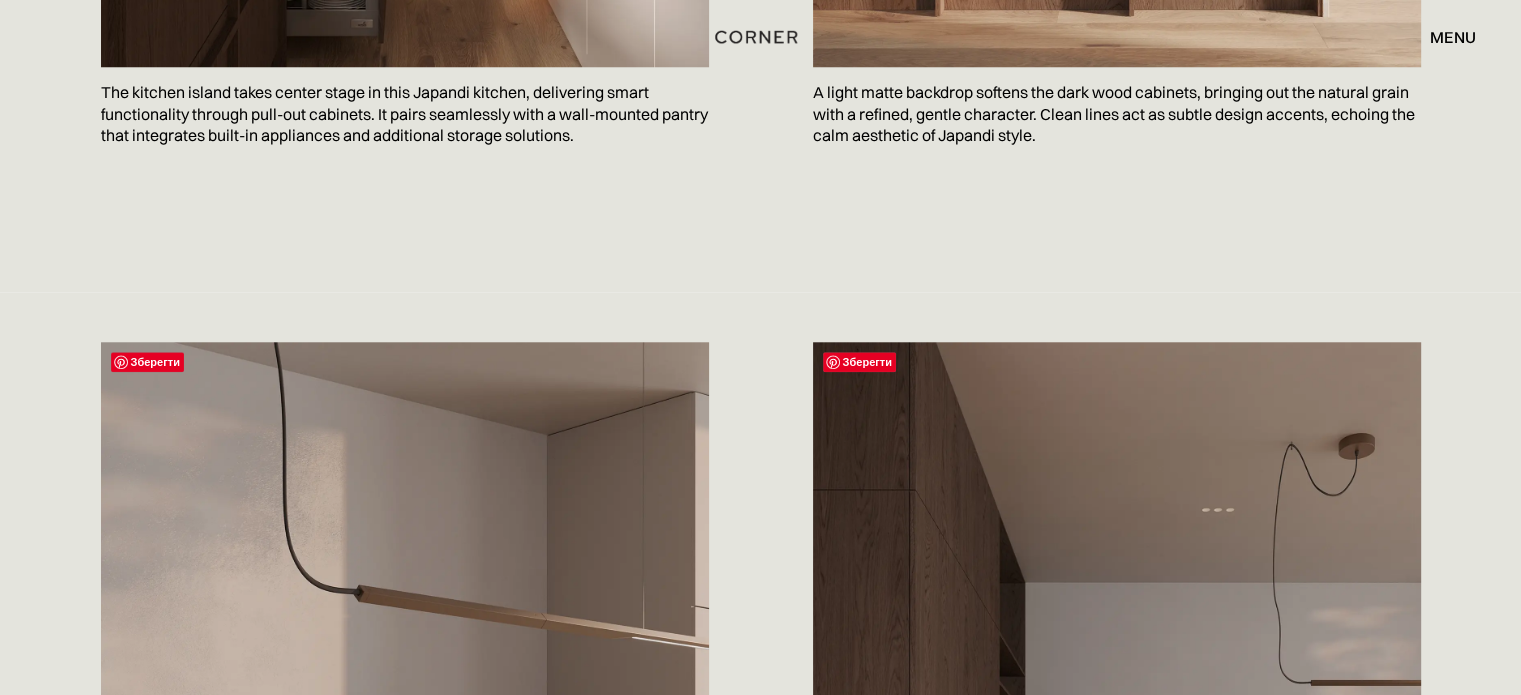 scroll, scrollTop: 1707, scrollLeft: 0, axis: vertical 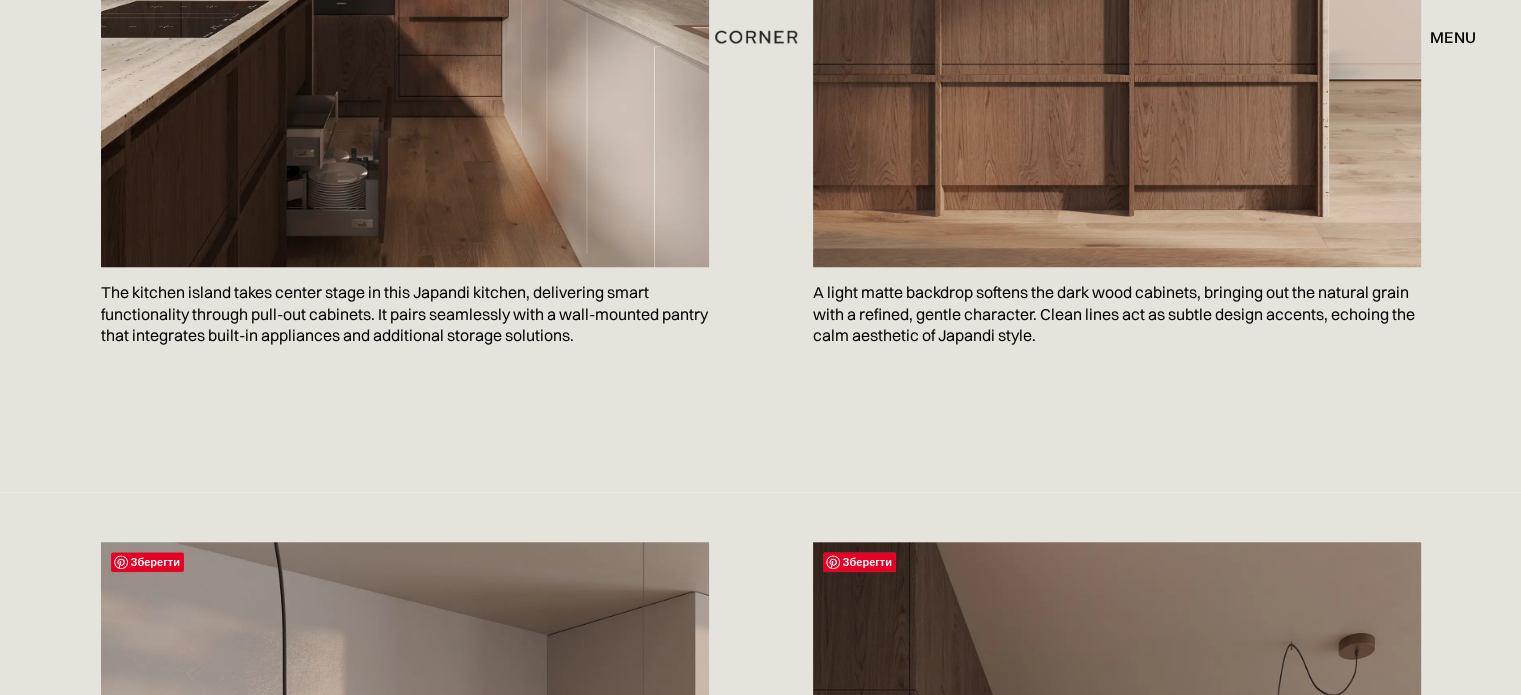 click on "A light matte backdrop softens the dark wood cabinets, bringing out the natural grain with a refined, gentle character. Clean lines act as subtle design accents, echoing the calm aesthetic of Japandi style." at bounding box center [1117, 314] 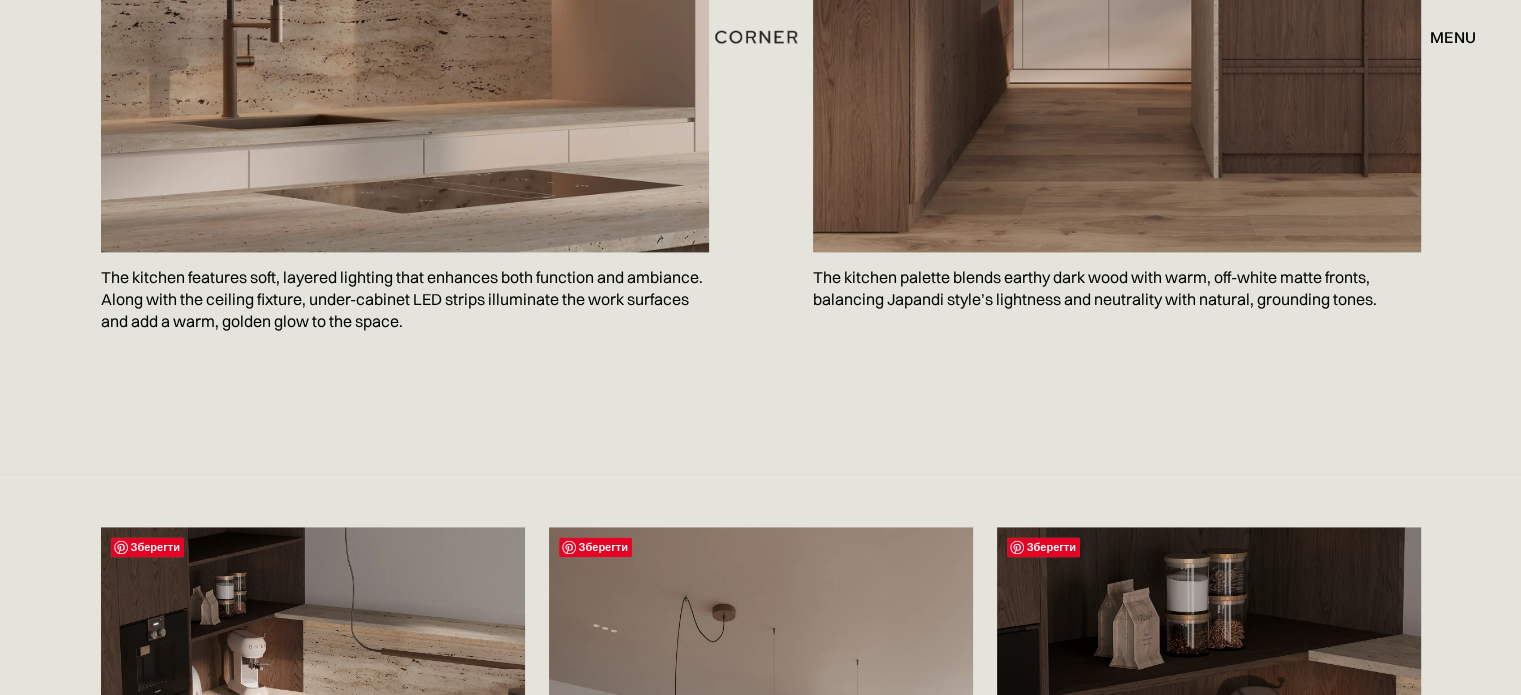 scroll, scrollTop: 3407, scrollLeft: 0, axis: vertical 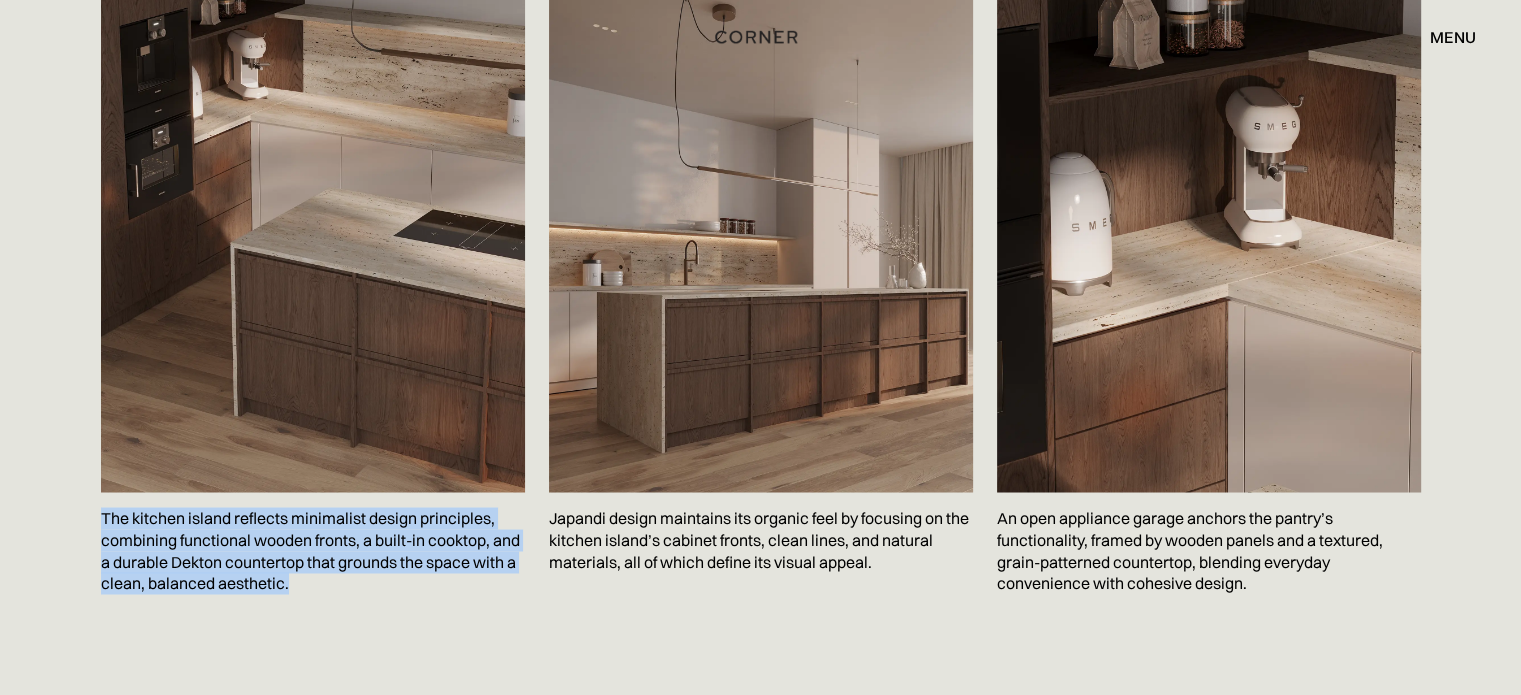 drag, startPoint x: 310, startPoint y: 548, endPoint x: 95, endPoint y: 463, distance: 231.19257 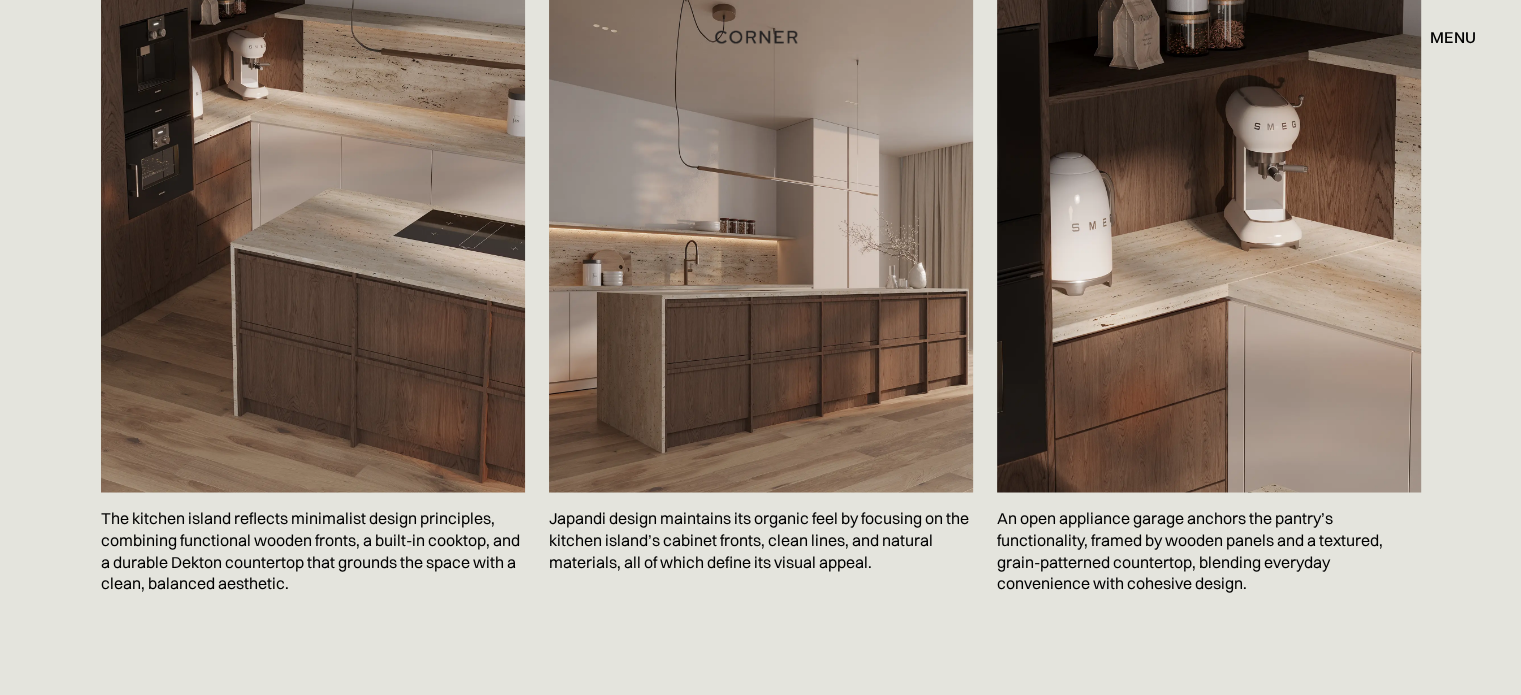 click on "Japandi design maintains its organic feel by focusing on the kitchen island’s cabinet fronts, clean lines, and natural materials, all of which define its visual appeal." at bounding box center (761, 539) 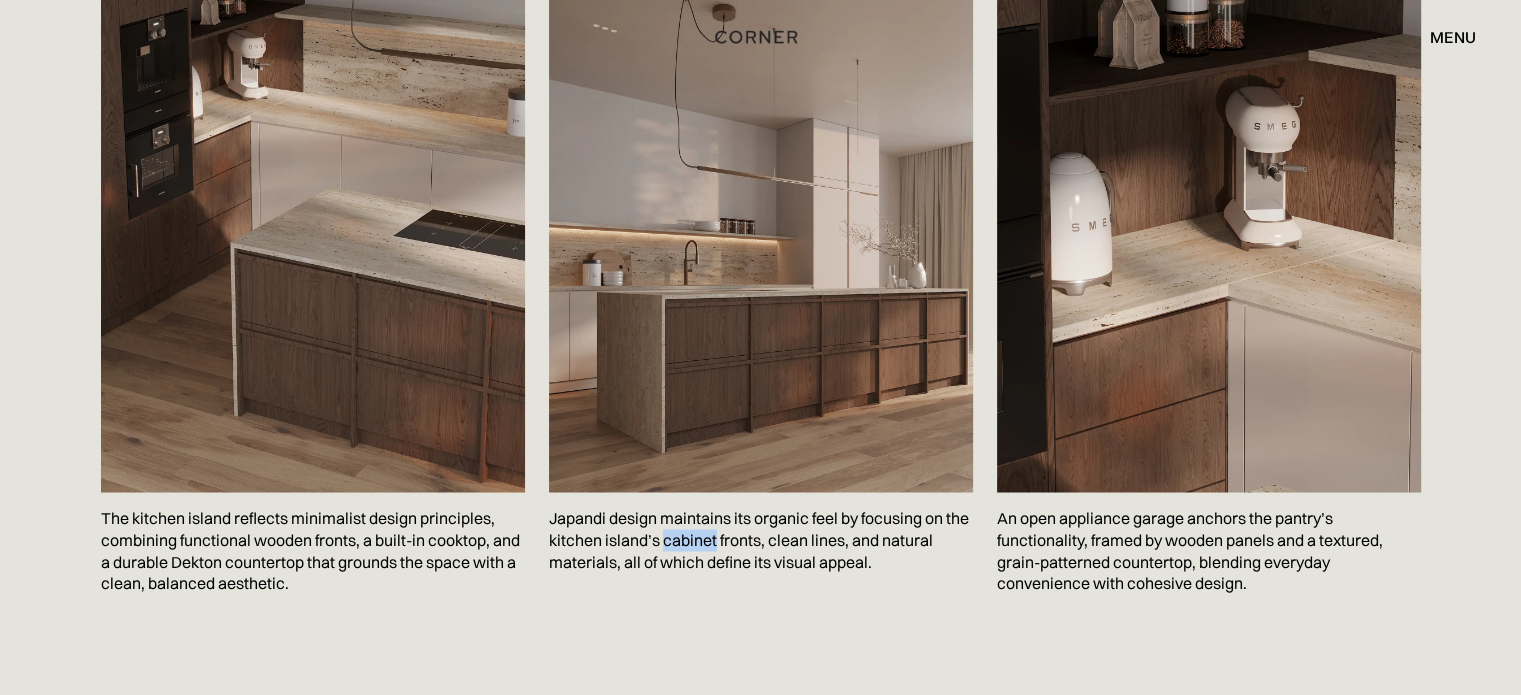 click on "Japandi design maintains its organic feel by focusing on the kitchen island’s cabinet fronts, clean lines, and natural materials, all of which define its visual appeal." at bounding box center [761, 539] 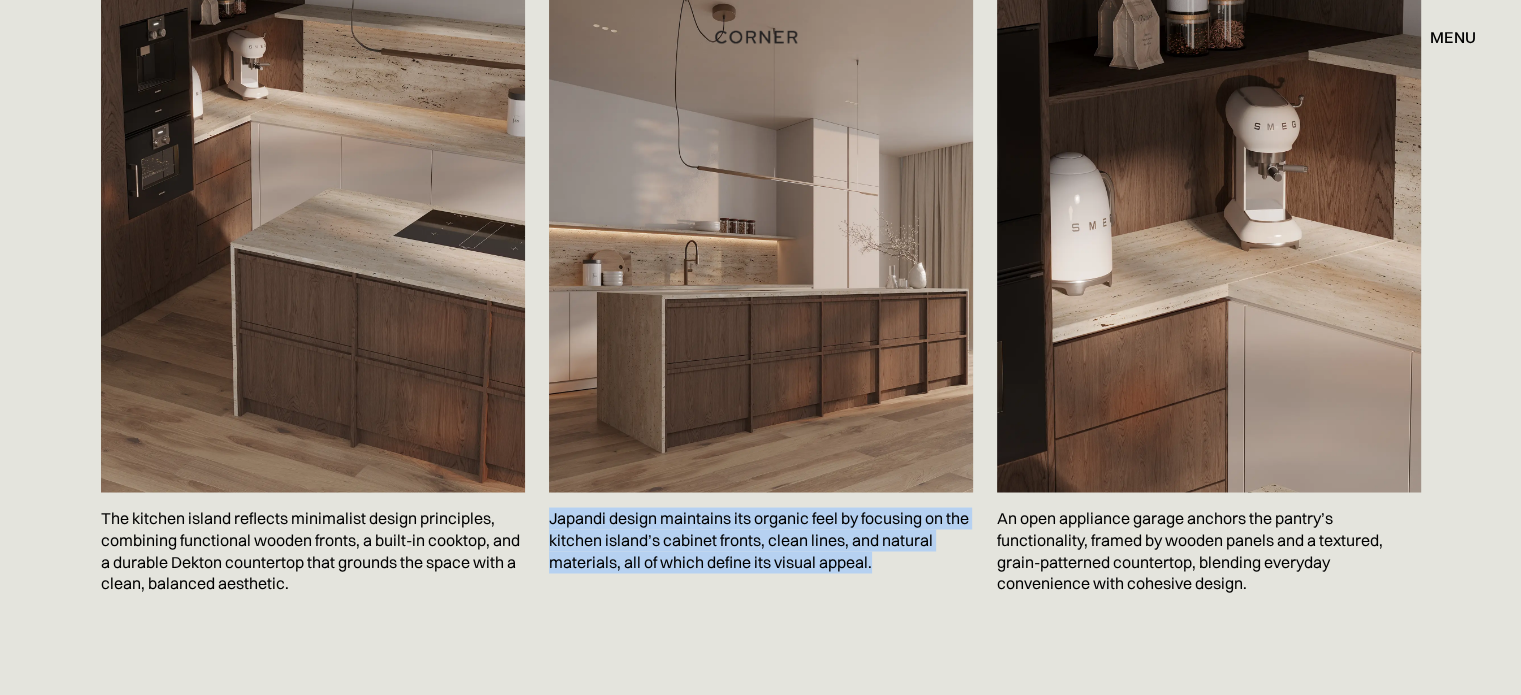 click on "Japandi design maintains its organic feel by focusing on the kitchen island’s cabinet fronts, clean lines, and natural materials, all of which define its visual appeal." at bounding box center [761, 539] 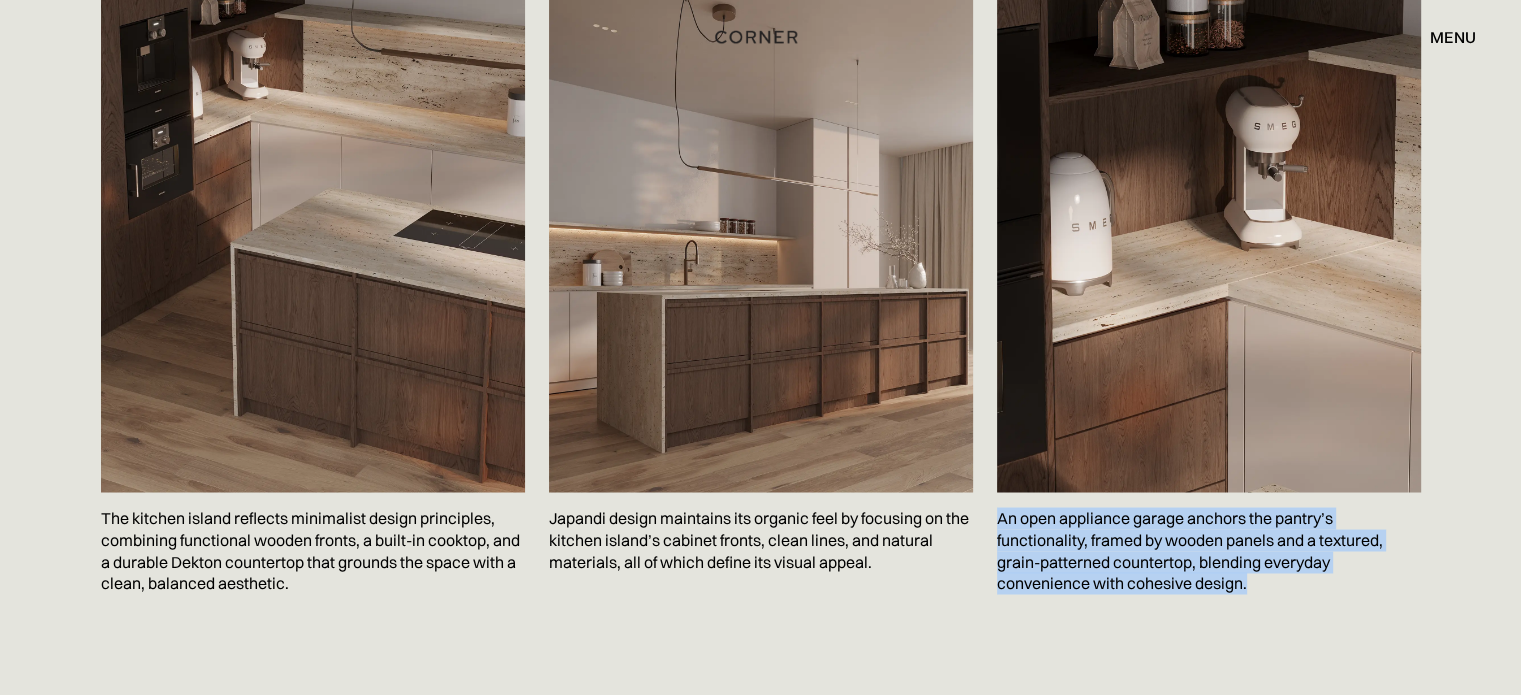 drag, startPoint x: 1260, startPoint y: 550, endPoint x: 1001, endPoint y: 479, distance: 268.5554 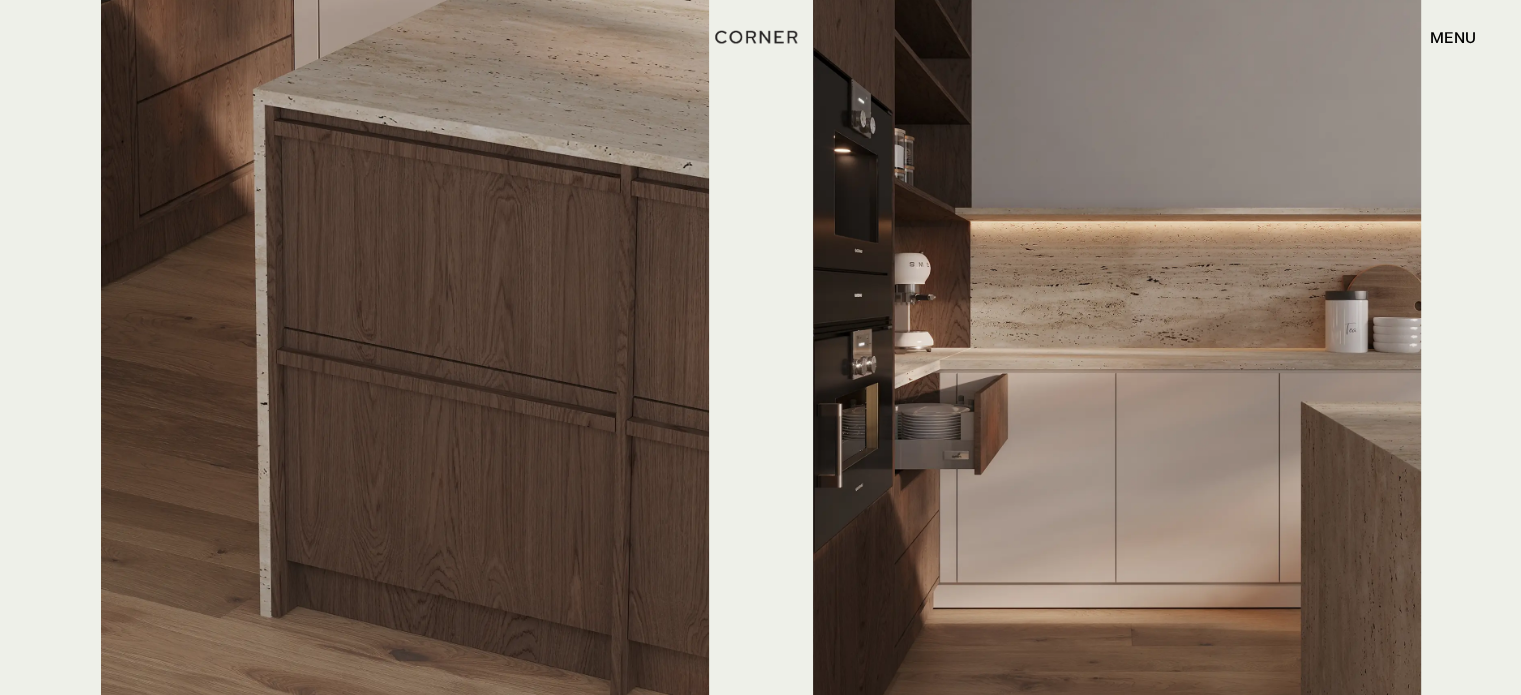 scroll, scrollTop: 5607, scrollLeft: 0, axis: vertical 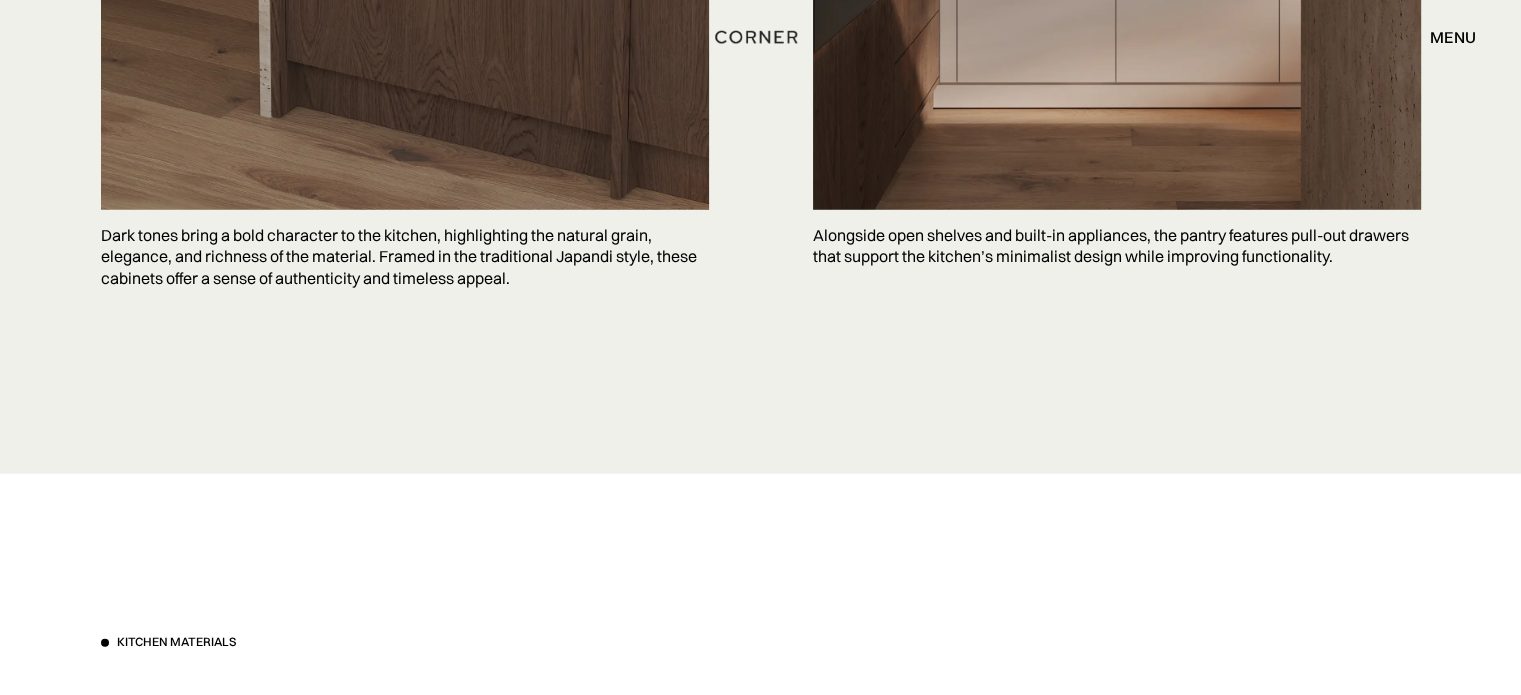 click on "Dark tones bring a bold character to the kitchen, highlighting the natural grain, elegance, and richness of the material. Framed in the traditional Japandi style, these cabinets offer a sense of authenticity and timeless appeal." at bounding box center (405, 257) 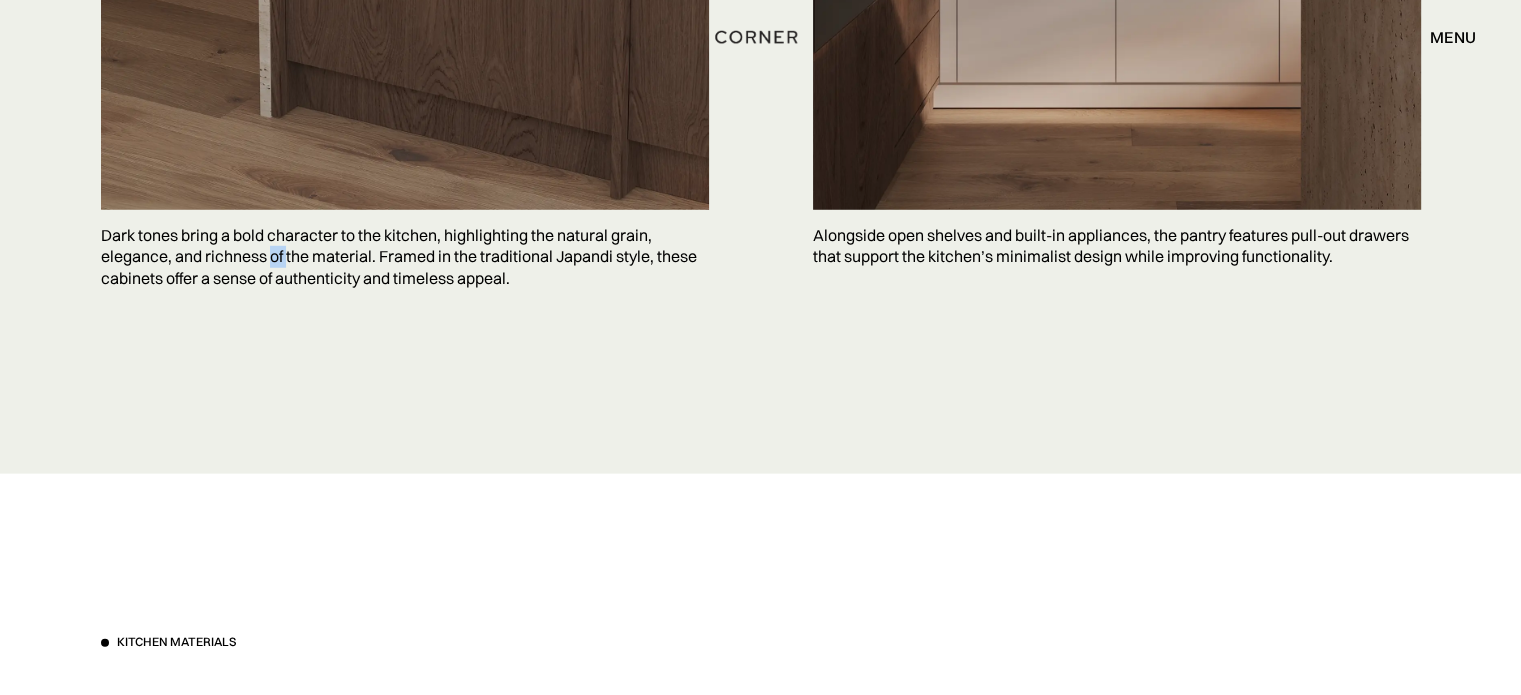 click on "Dark tones bring a bold character to the kitchen, highlighting the natural grain, elegance, and richness of the material. Framed in the traditional Japandi style, these cabinets offer a sense of authenticity and timeless appeal." at bounding box center (405, 257) 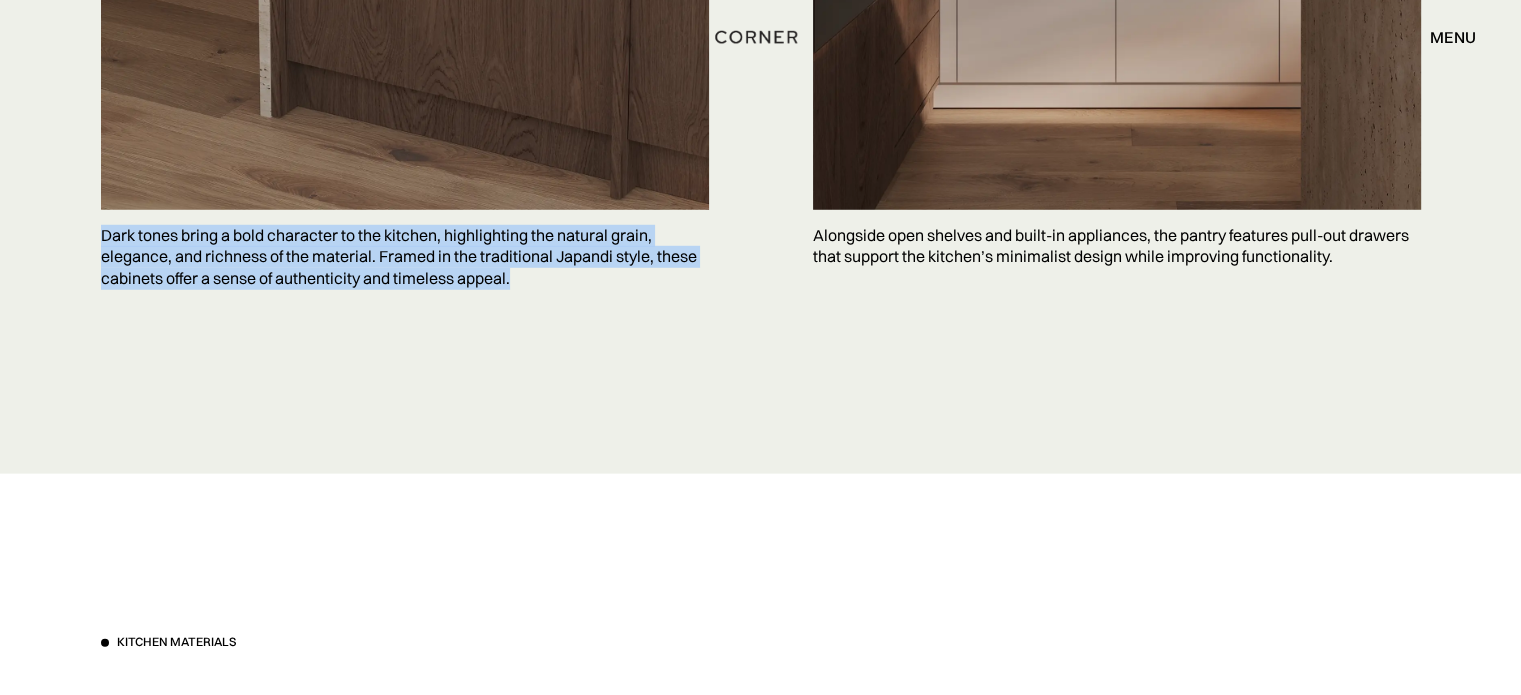 click on "Dark tones bring a bold character to the kitchen, highlighting the natural grain, elegance, and richness of the material. Framed in the traditional Japandi style, these cabinets offer a sense of authenticity and timeless appeal." at bounding box center [405, 257] 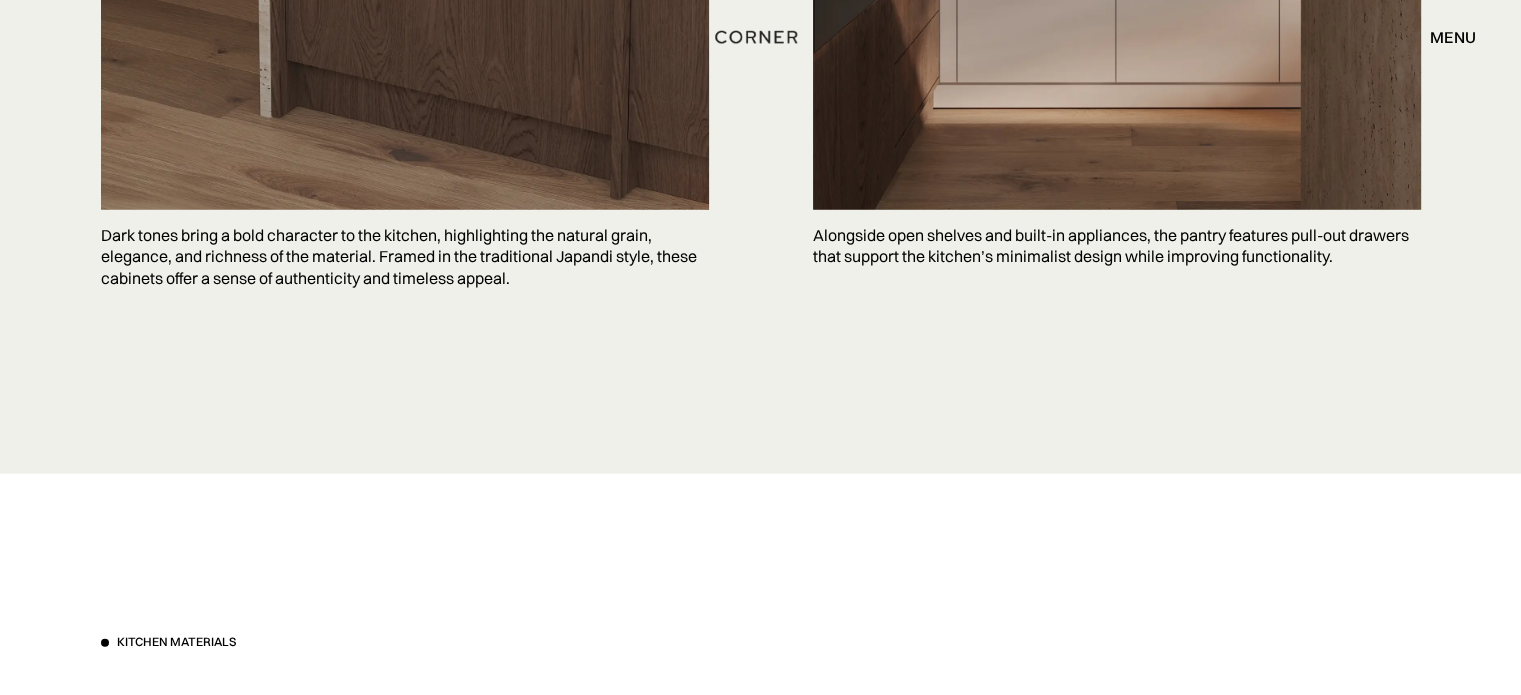 click on "Alongside open shelves and built-in appliances, the pantry features pull-out drawers that support the kitchen’s minimalist design while improving functionality." at bounding box center [1117, 246] 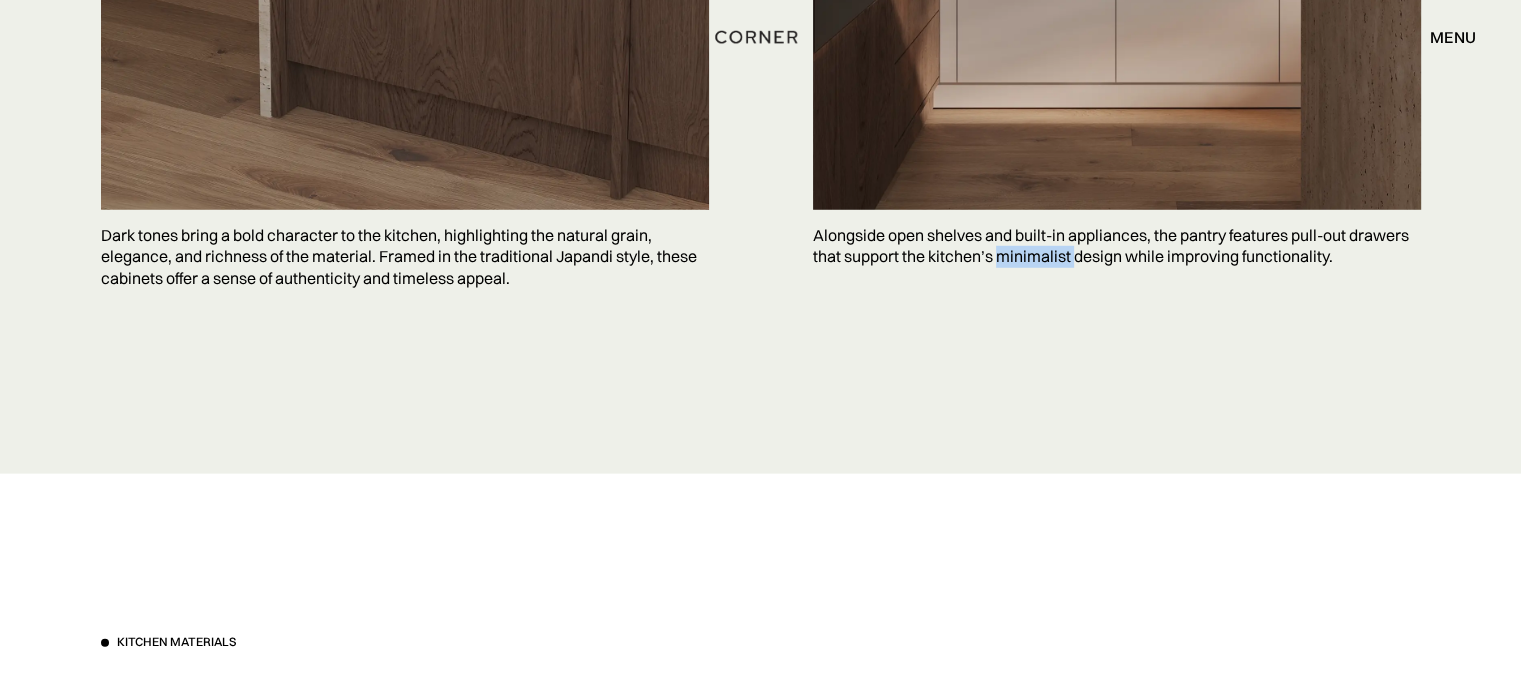 click on "Alongside open shelves and built-in appliances, the pantry features pull-out drawers that support the kitchen’s minimalist design while improving functionality." at bounding box center (1117, 246) 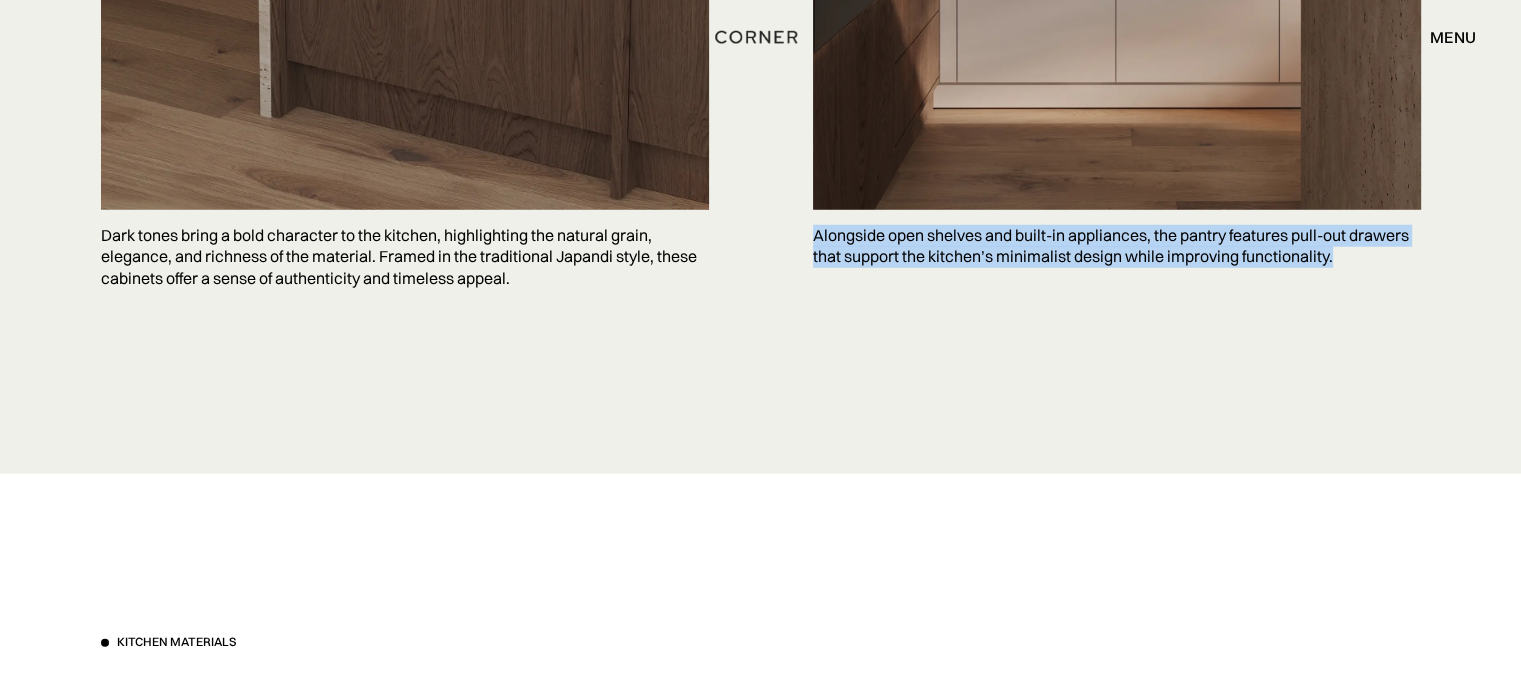 click on "Alongside open shelves and built-in appliances, the pantry features pull-out drawers that support the kitchen’s minimalist design while improving functionality." at bounding box center (1117, 246) 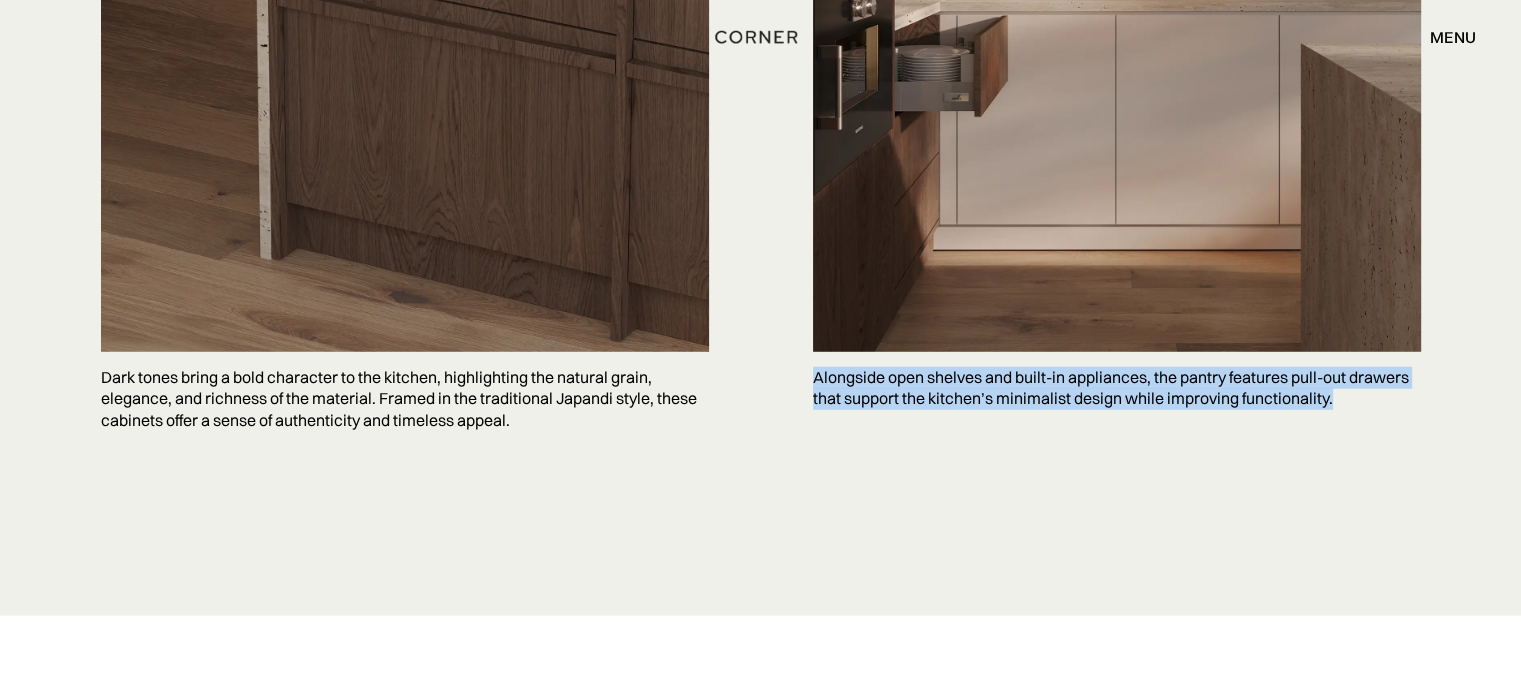 scroll, scrollTop: 5407, scrollLeft: 0, axis: vertical 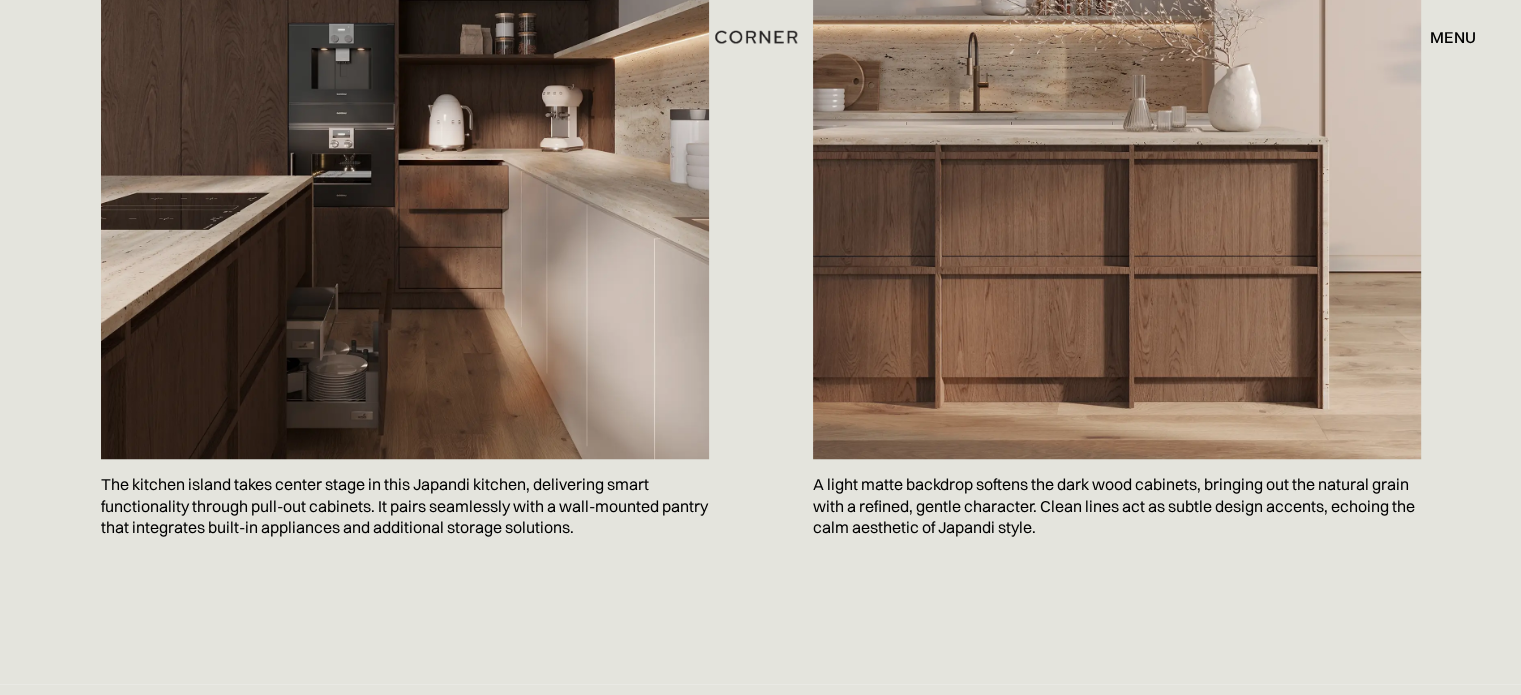 click on "A light matte backdrop softens the dark wood cabinets, bringing out the natural grain with a refined, gentle character. Clean lines act as subtle design accents, echoing the calm aesthetic of Japandi style." at bounding box center (1117, 506) 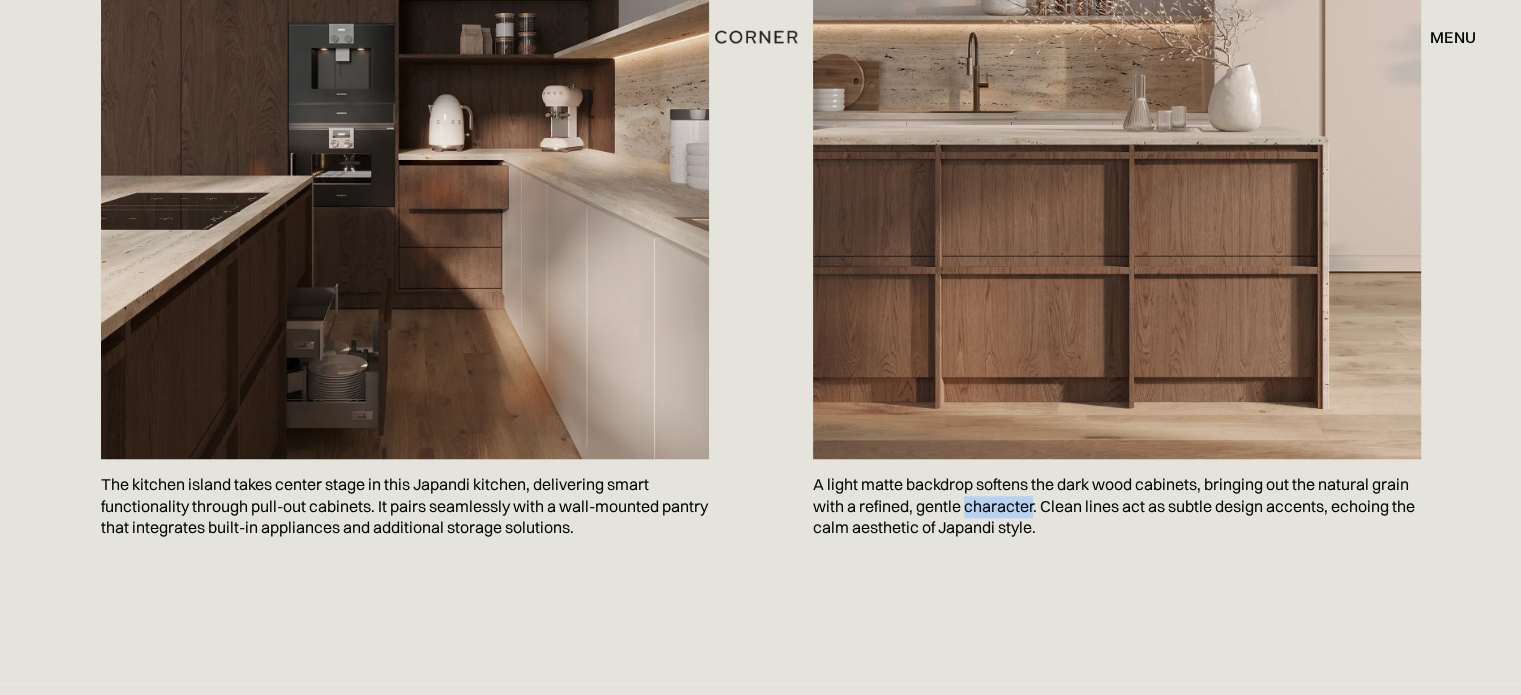 click on "A light matte backdrop softens the dark wood cabinets, bringing out the natural grain with a refined, gentle character. Clean lines act as subtle design accents, echoing the calm aesthetic of Japandi style." at bounding box center [1117, 506] 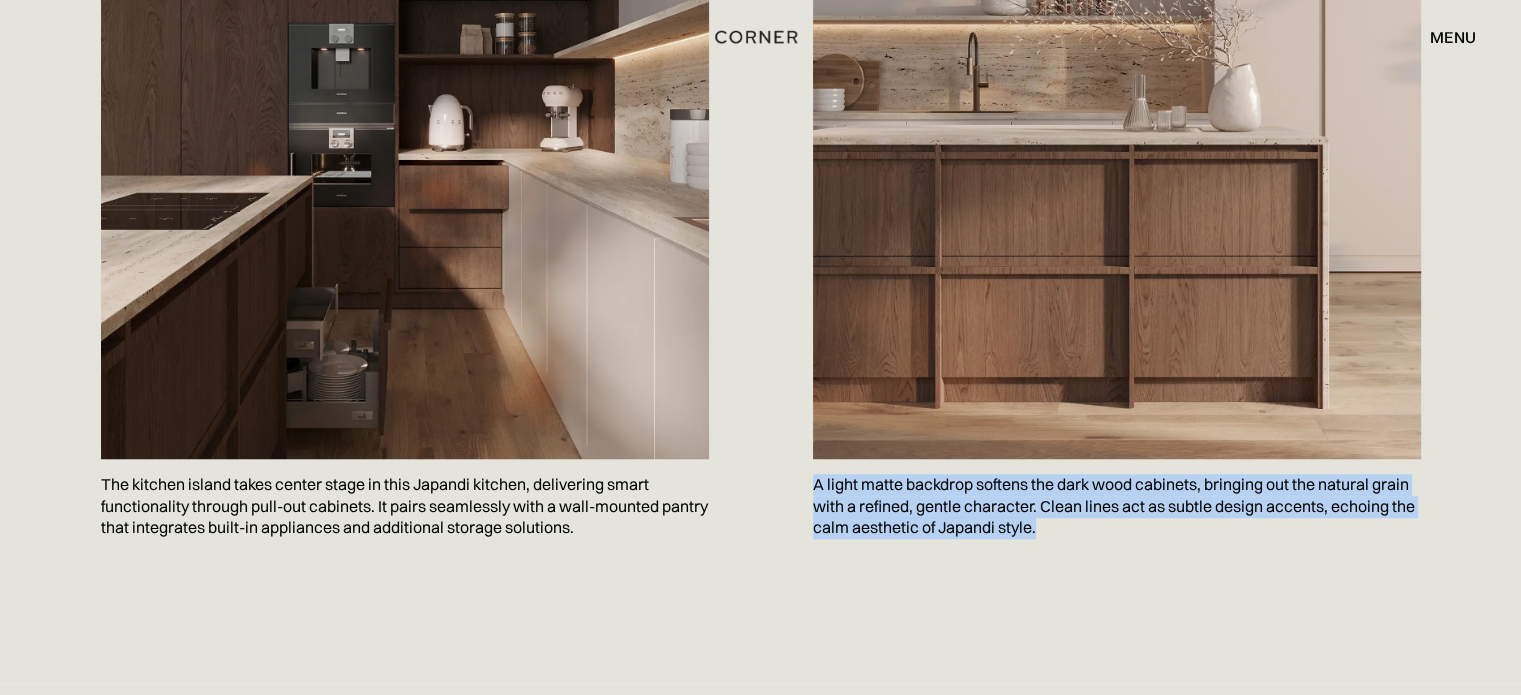 click on "A light matte backdrop softens the dark wood cabinets, bringing out the natural grain with a refined, gentle character. Clean lines act as subtle design accents, echoing the calm aesthetic of Japandi style." at bounding box center [1117, 506] 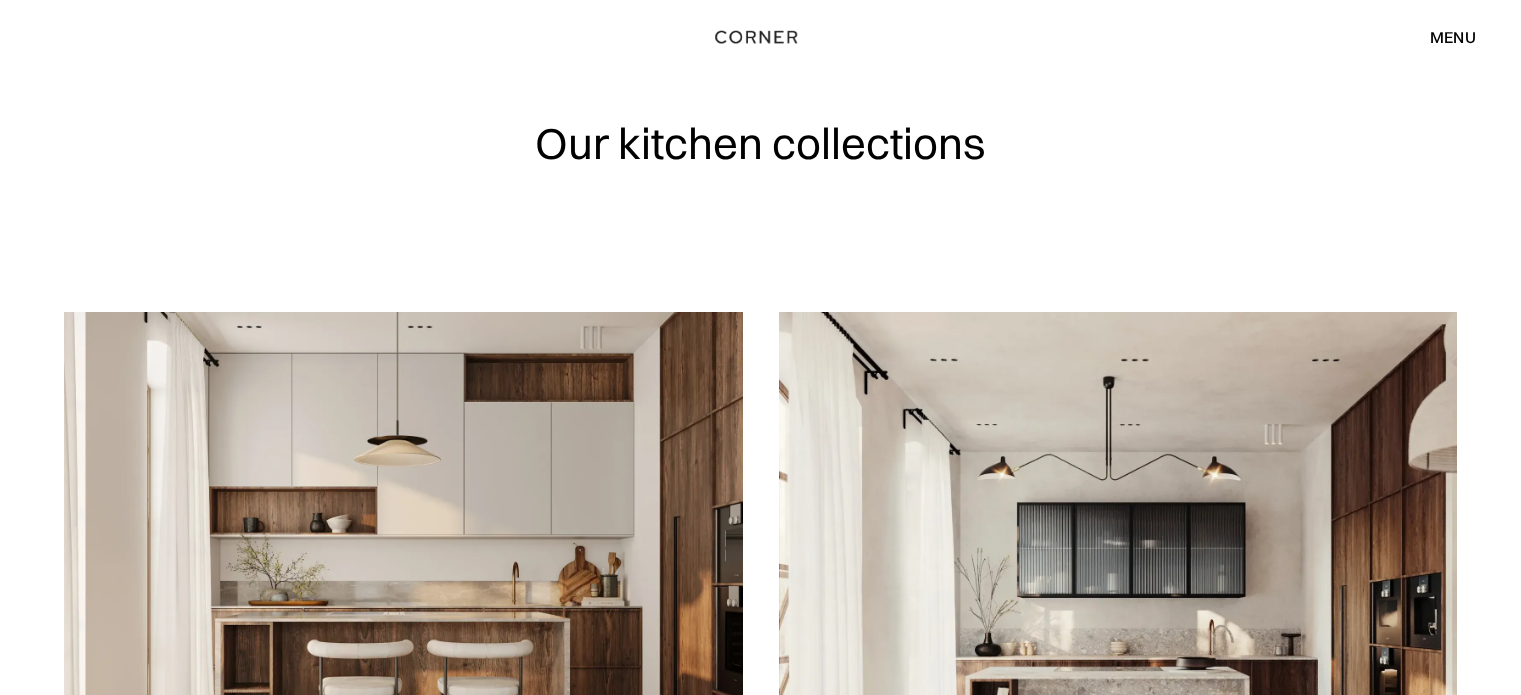 scroll, scrollTop: 0, scrollLeft: 0, axis: both 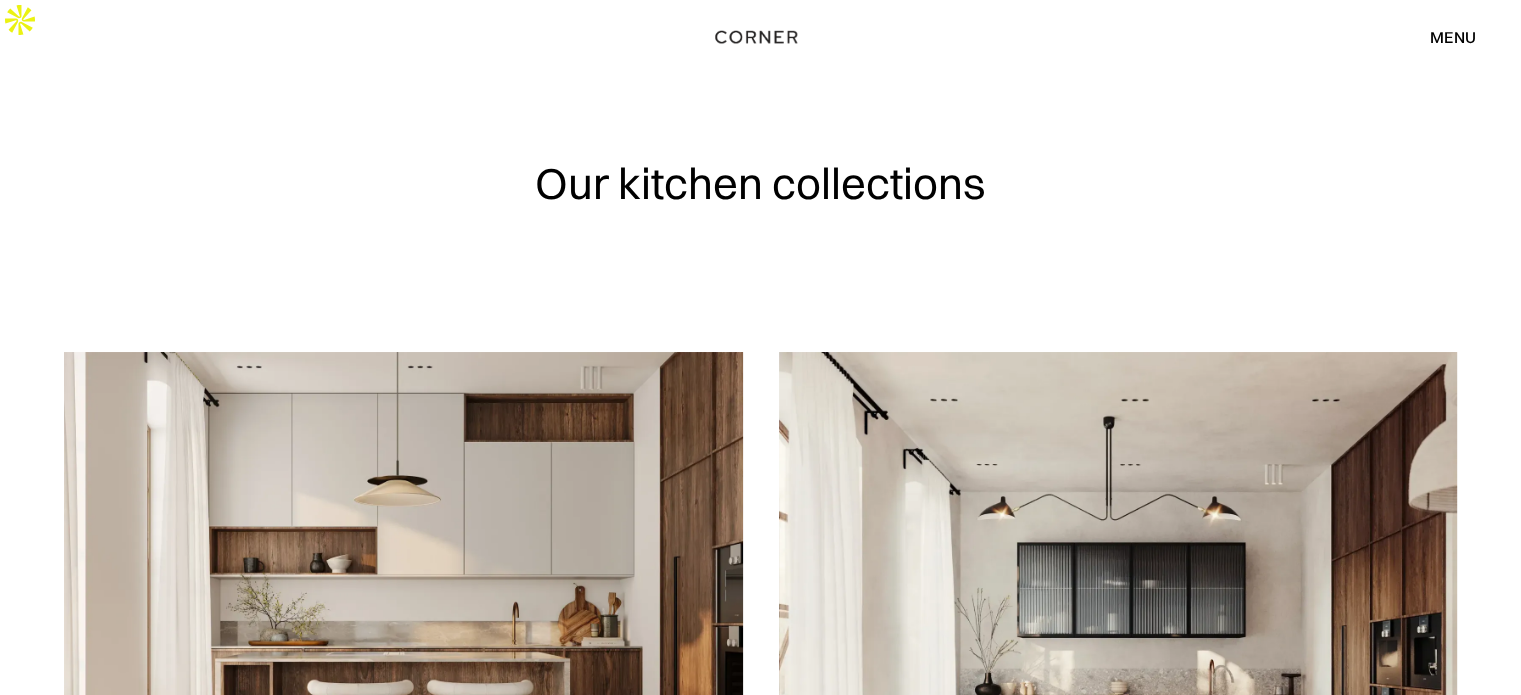 click on "Our kitchen collections" at bounding box center [761, 196] 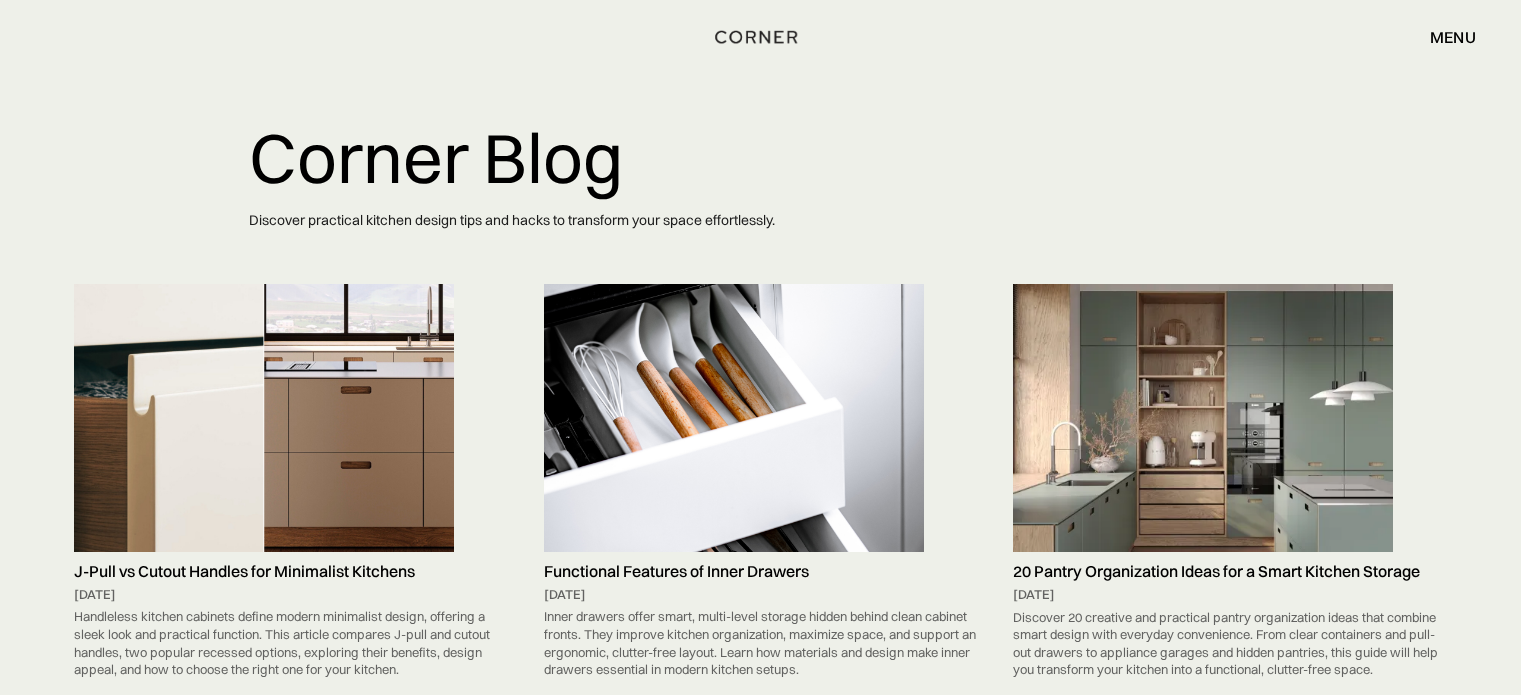 scroll, scrollTop: 0, scrollLeft: 0, axis: both 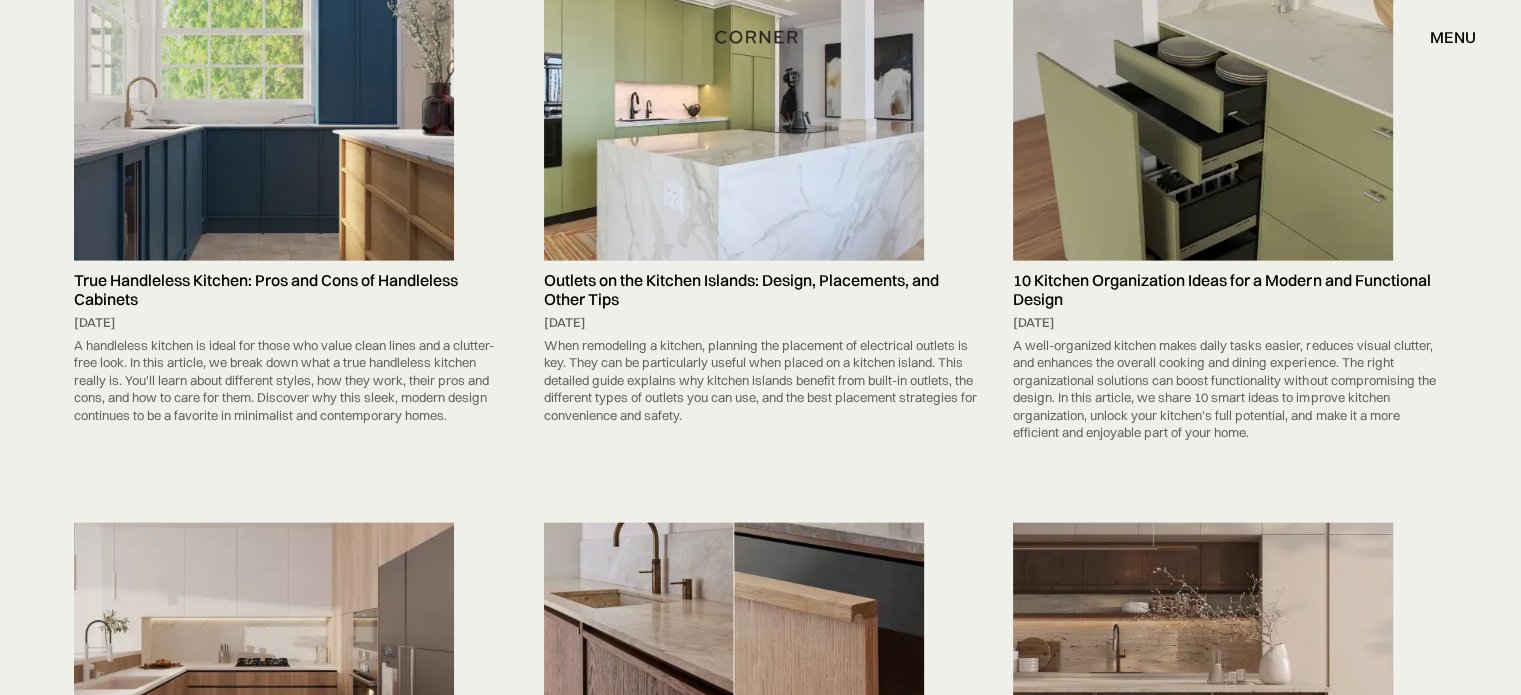 drag, startPoint x: 453, startPoint y: 106, endPoint x: 401, endPoint y: 119, distance: 53.600372 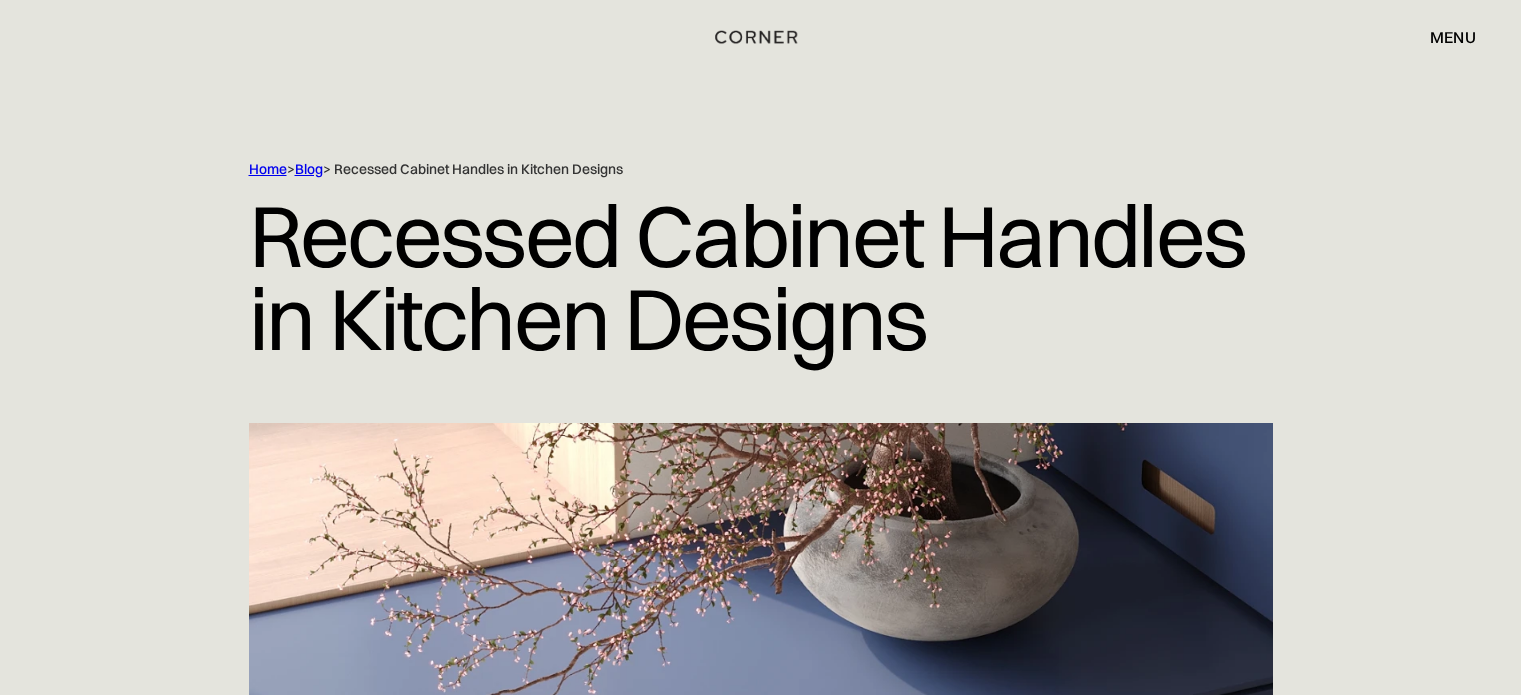 scroll, scrollTop: 0, scrollLeft: 0, axis: both 